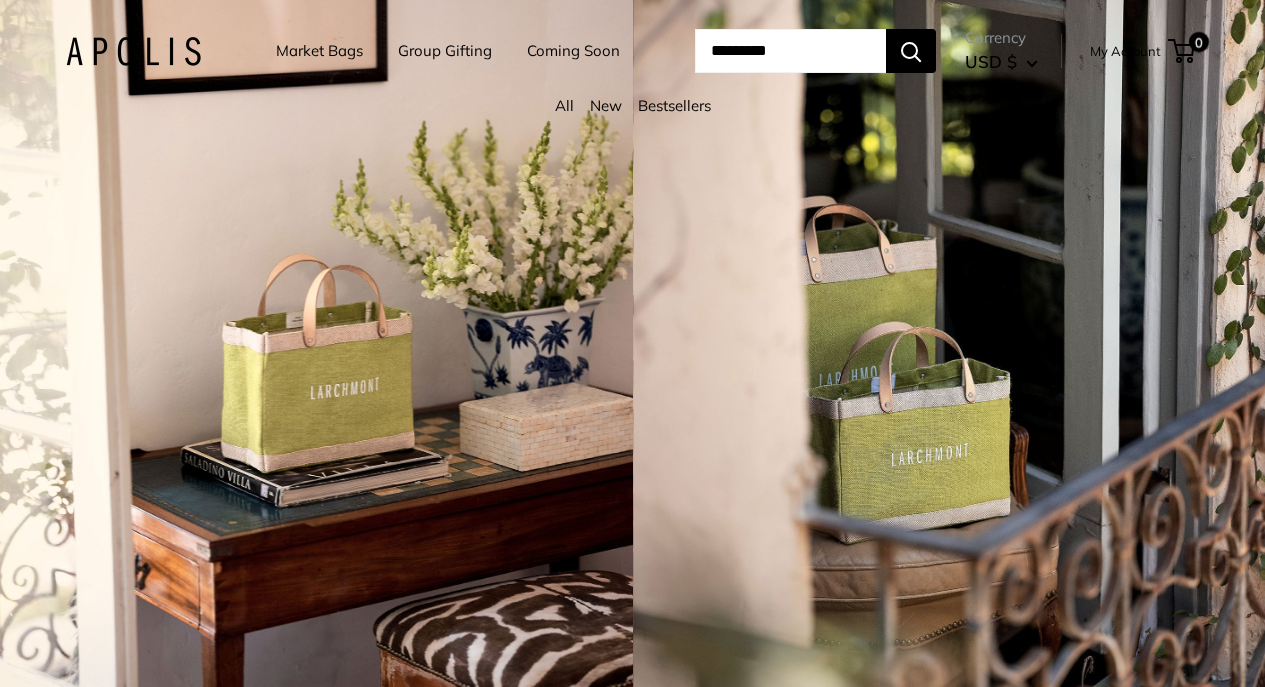 scroll, scrollTop: 0, scrollLeft: 0, axis: both 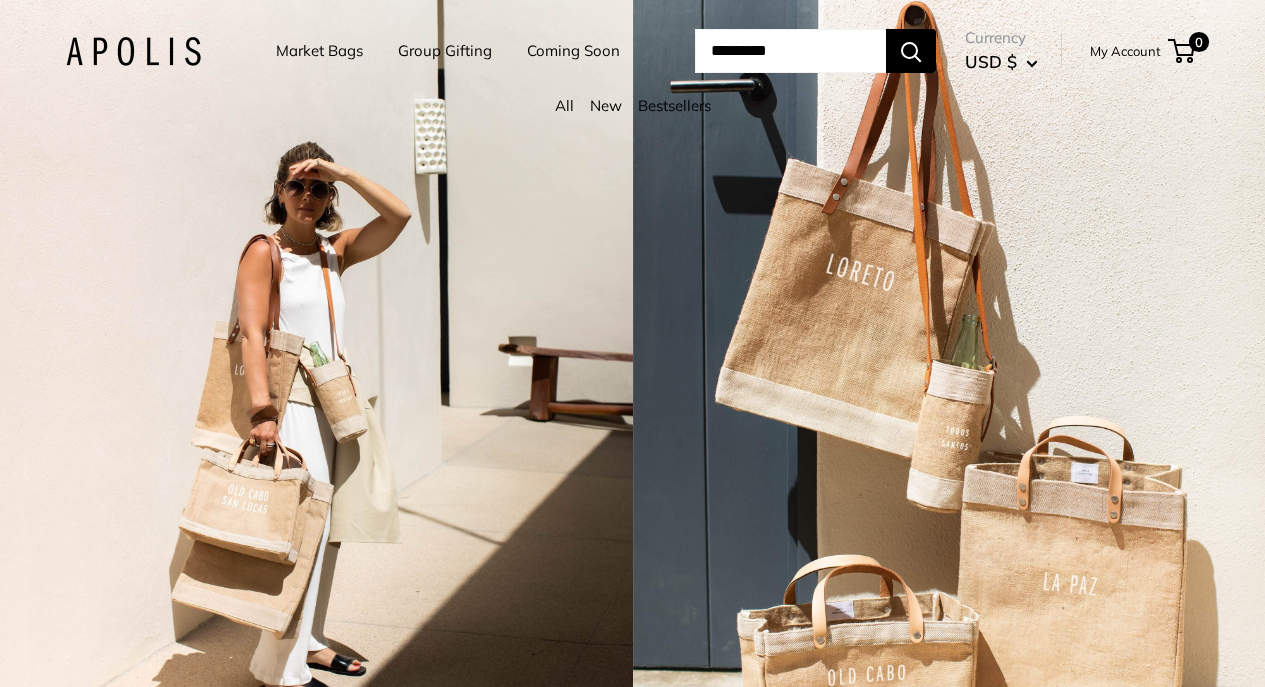 click on "Market Bags" at bounding box center (319, 51) 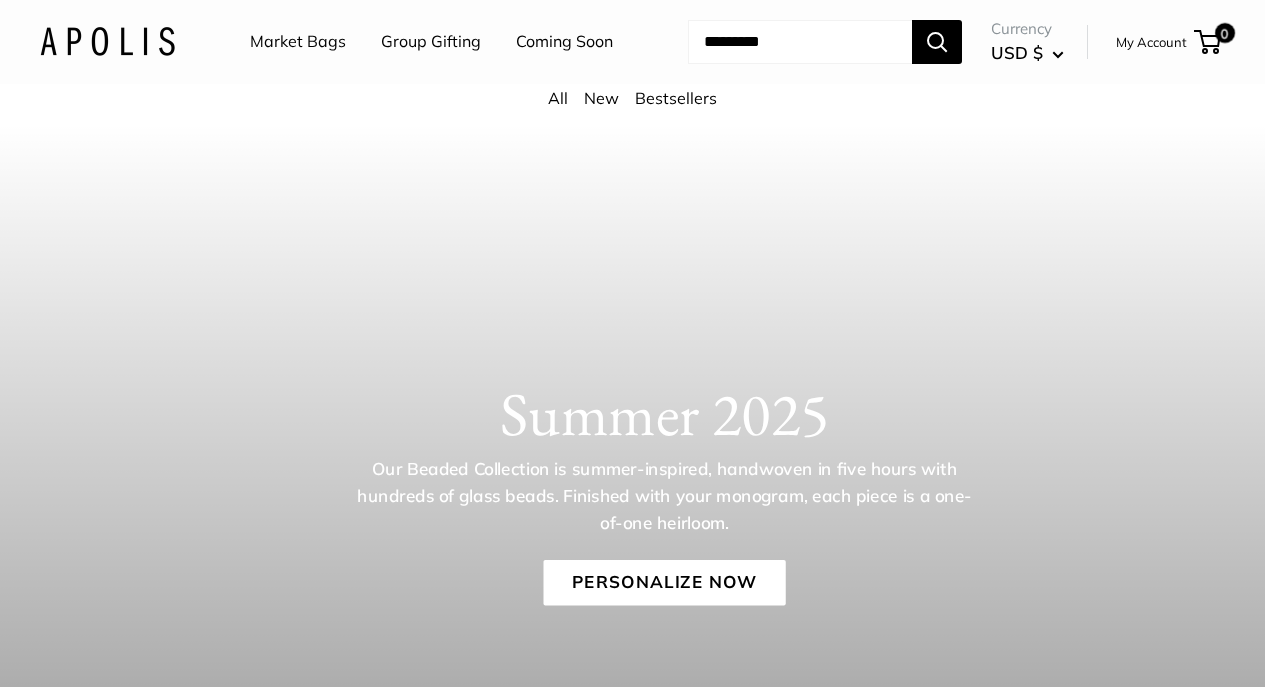 scroll, scrollTop: 0, scrollLeft: 0, axis: both 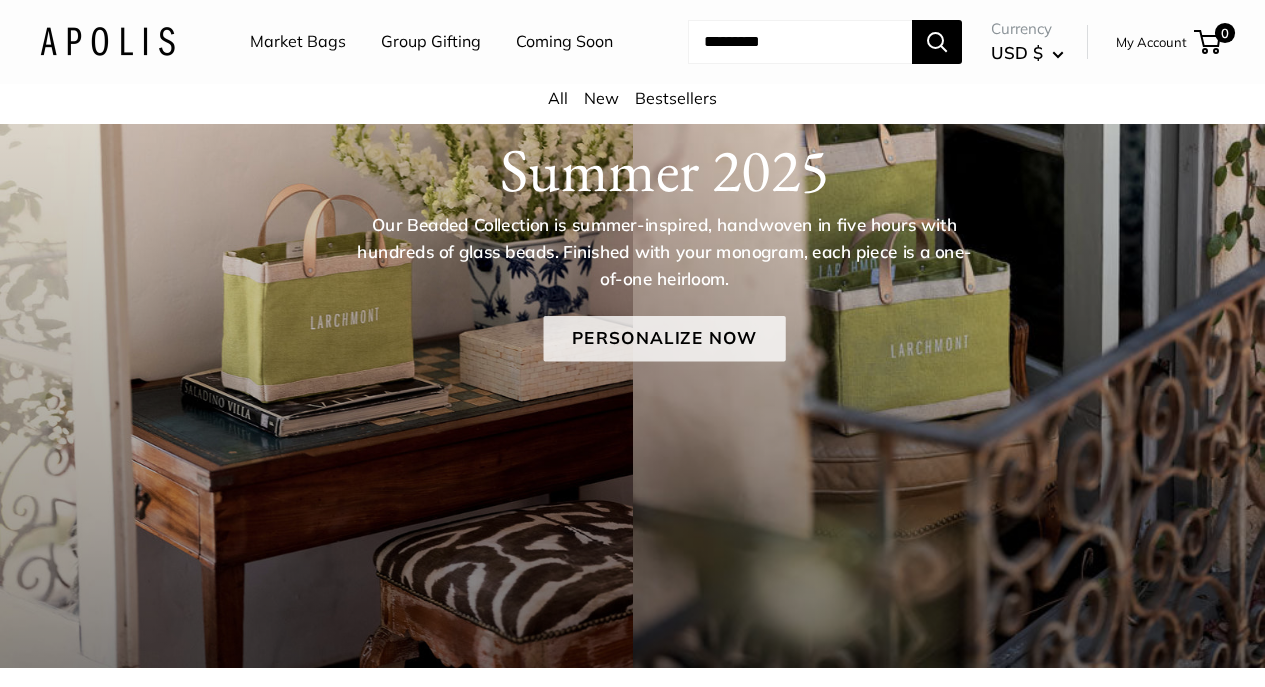 click on "Personalize Now" at bounding box center [664, 339] 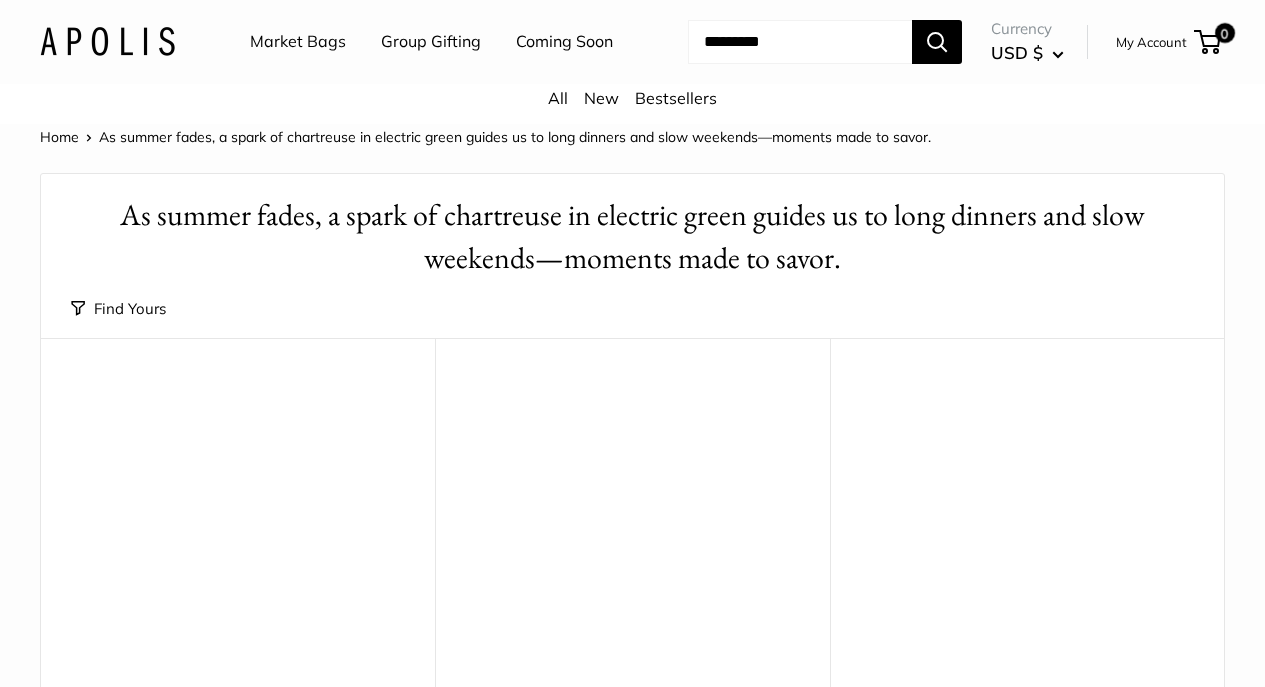 scroll, scrollTop: 0, scrollLeft: 0, axis: both 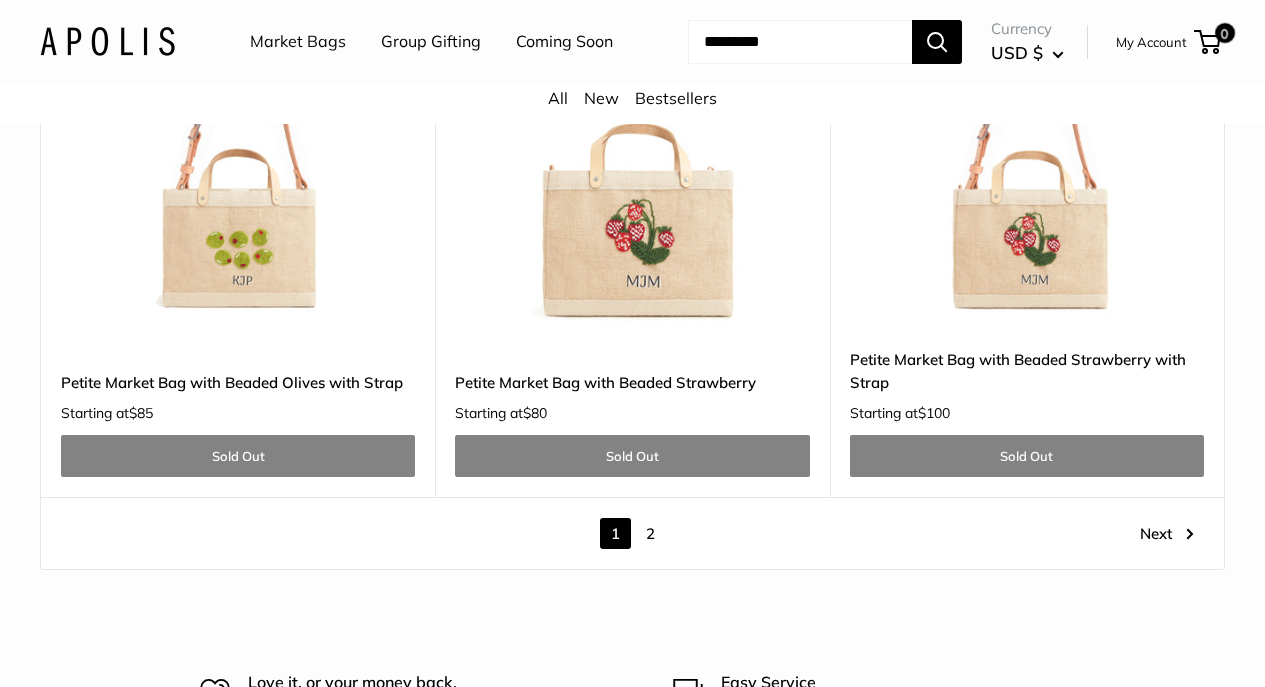 click on "2" at bounding box center (650, 533) 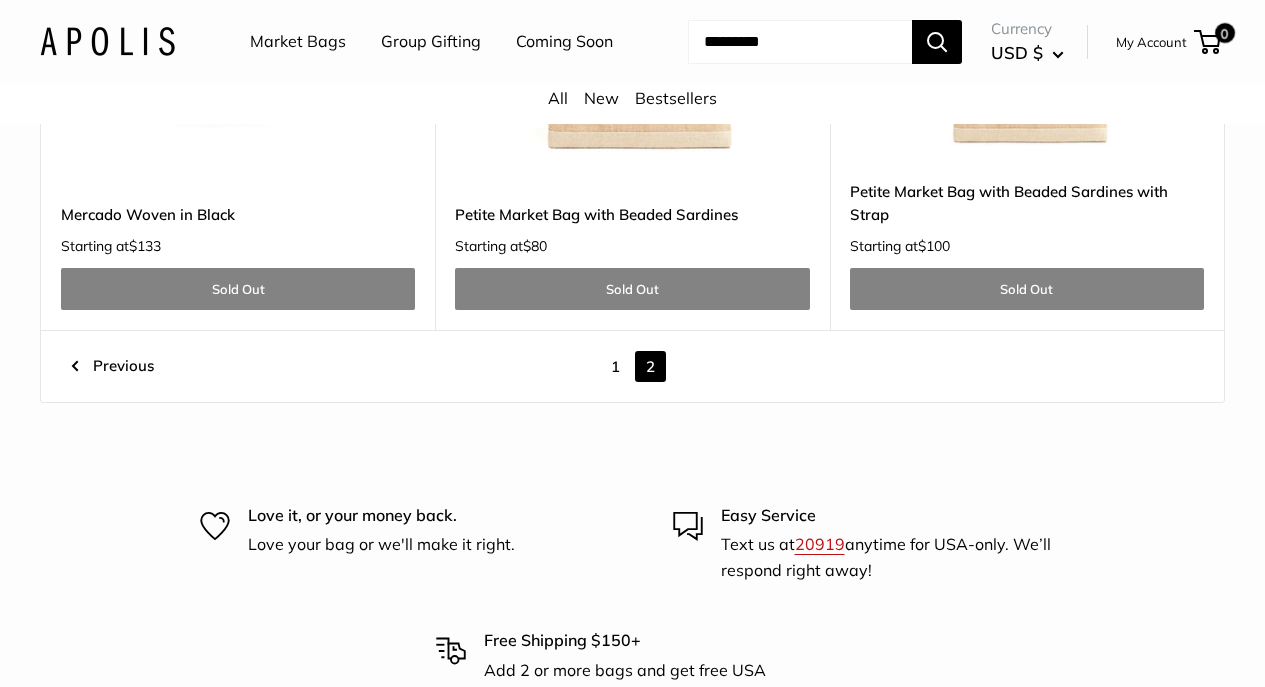scroll, scrollTop: 4111, scrollLeft: 0, axis: vertical 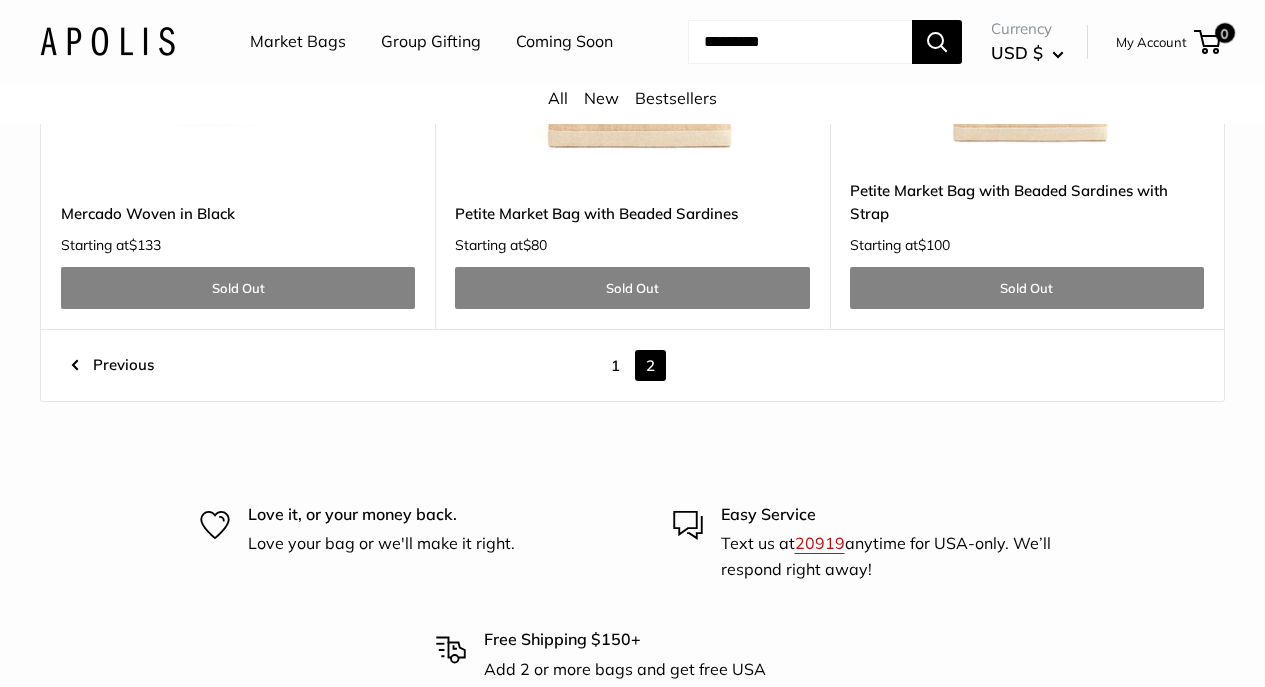 click on "1" at bounding box center [615, 365] 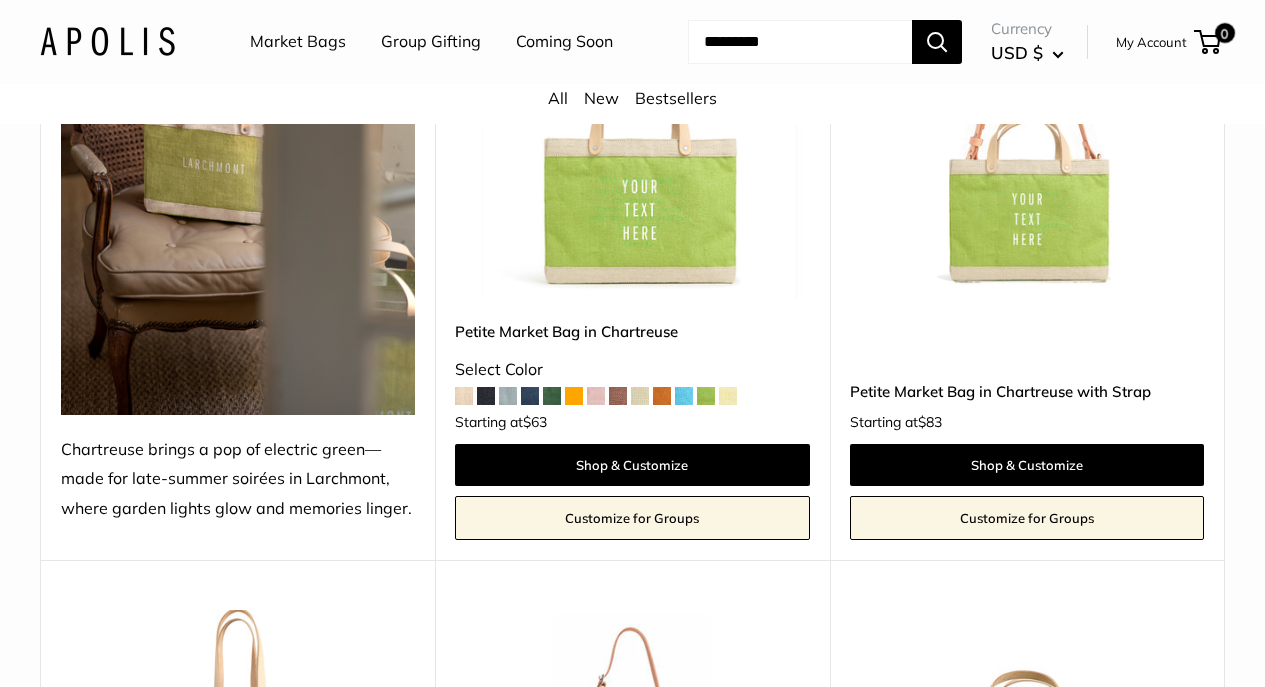 scroll, scrollTop: 446, scrollLeft: 0, axis: vertical 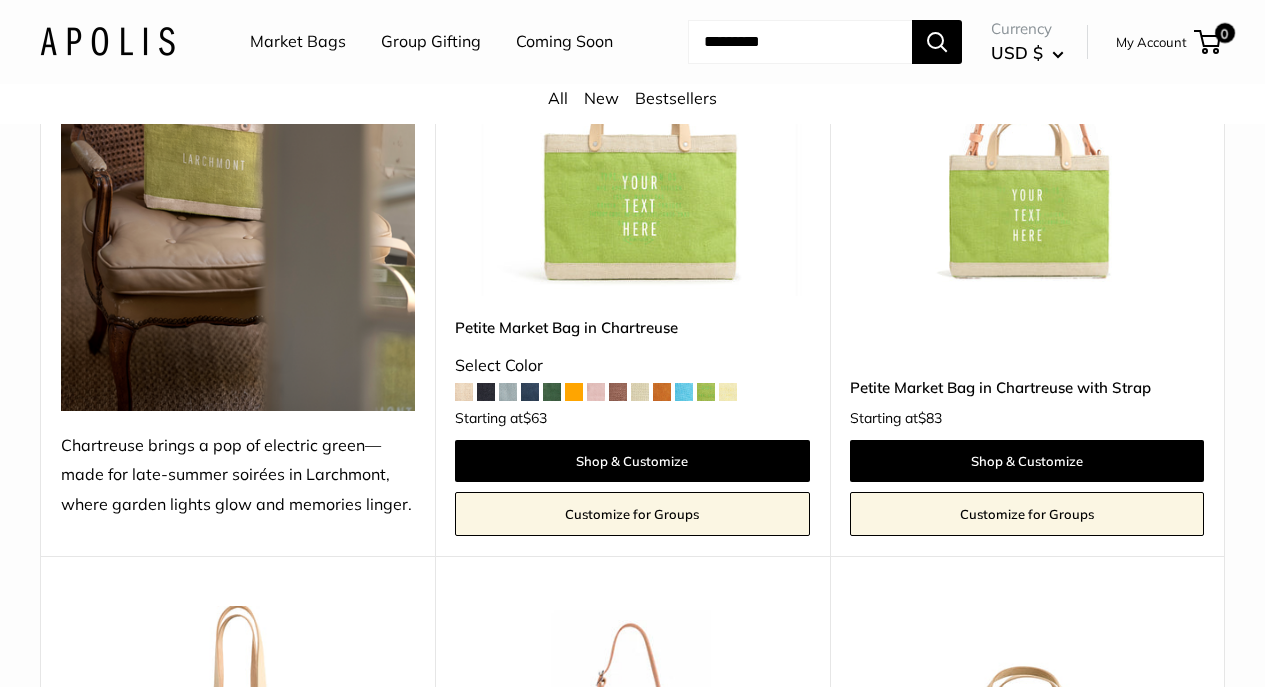 click at bounding box center (0, 0) 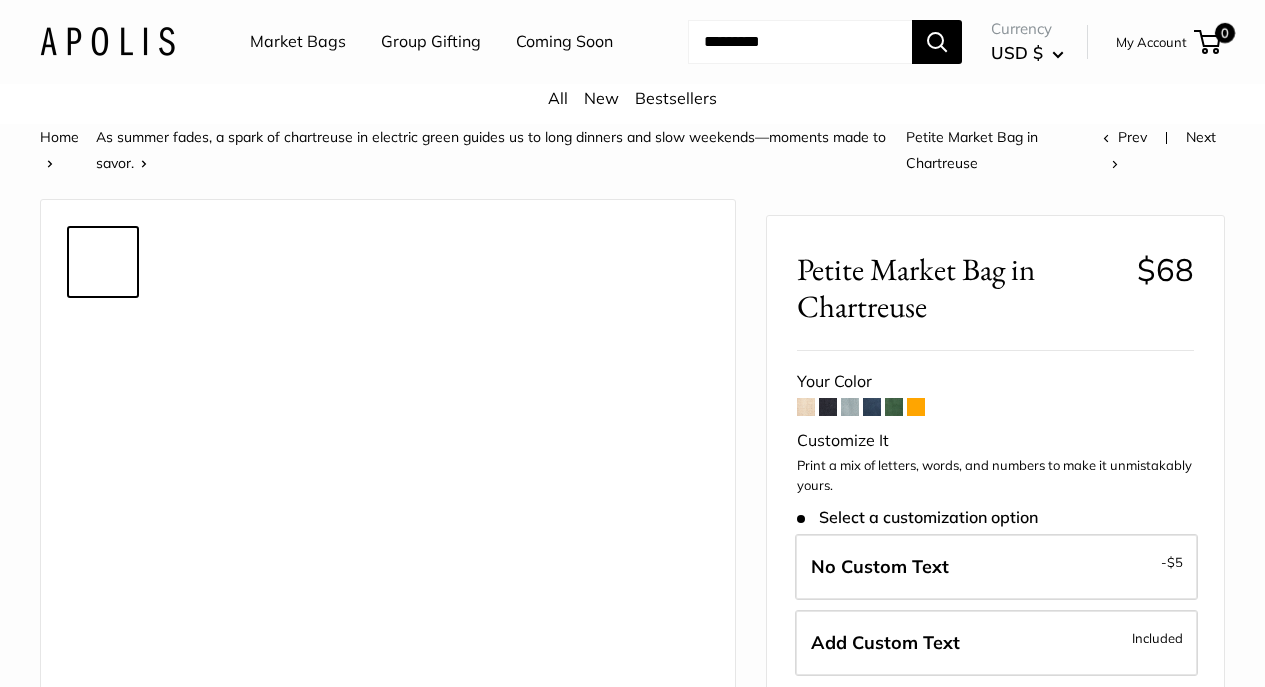 scroll, scrollTop: 0, scrollLeft: 0, axis: both 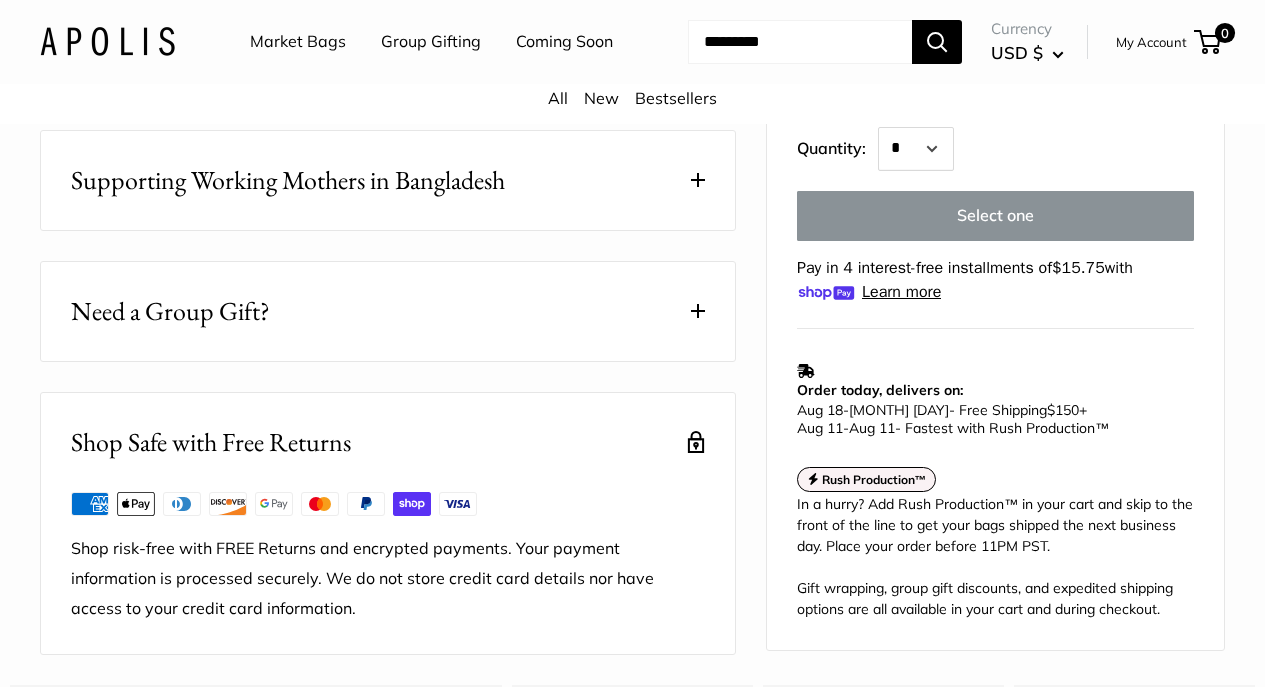 click at bounding box center (698, 311) 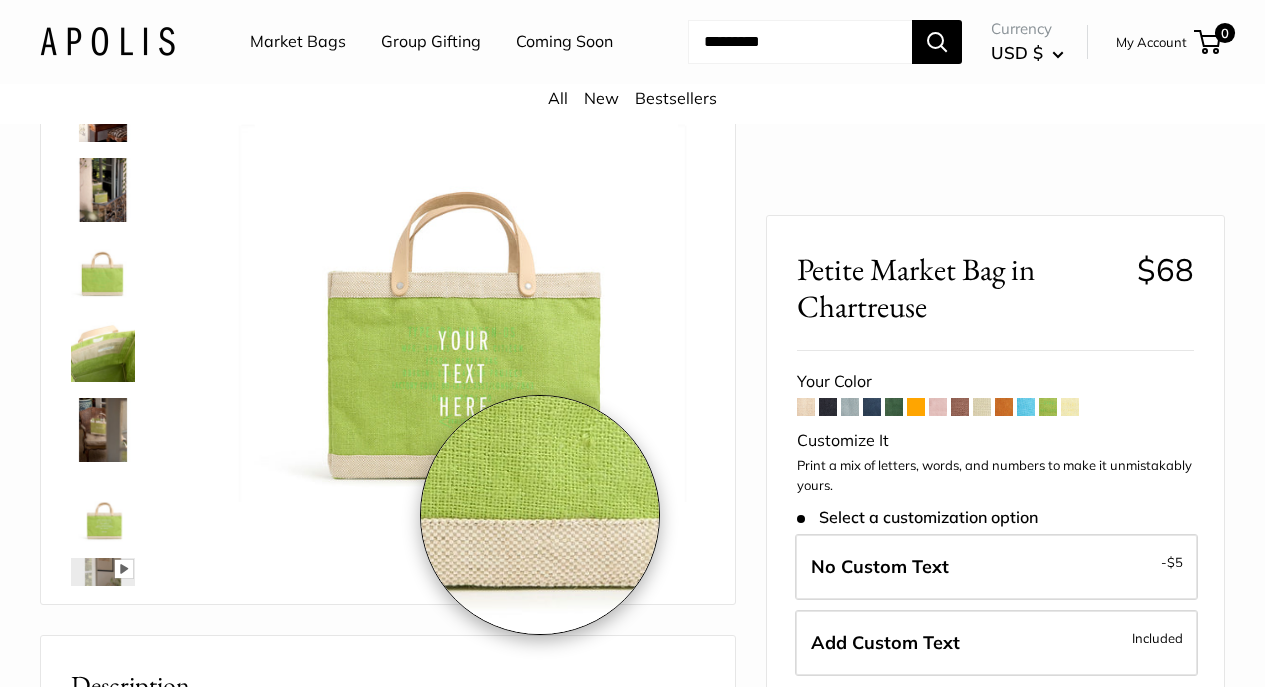 scroll, scrollTop: 228, scrollLeft: 0, axis: vertical 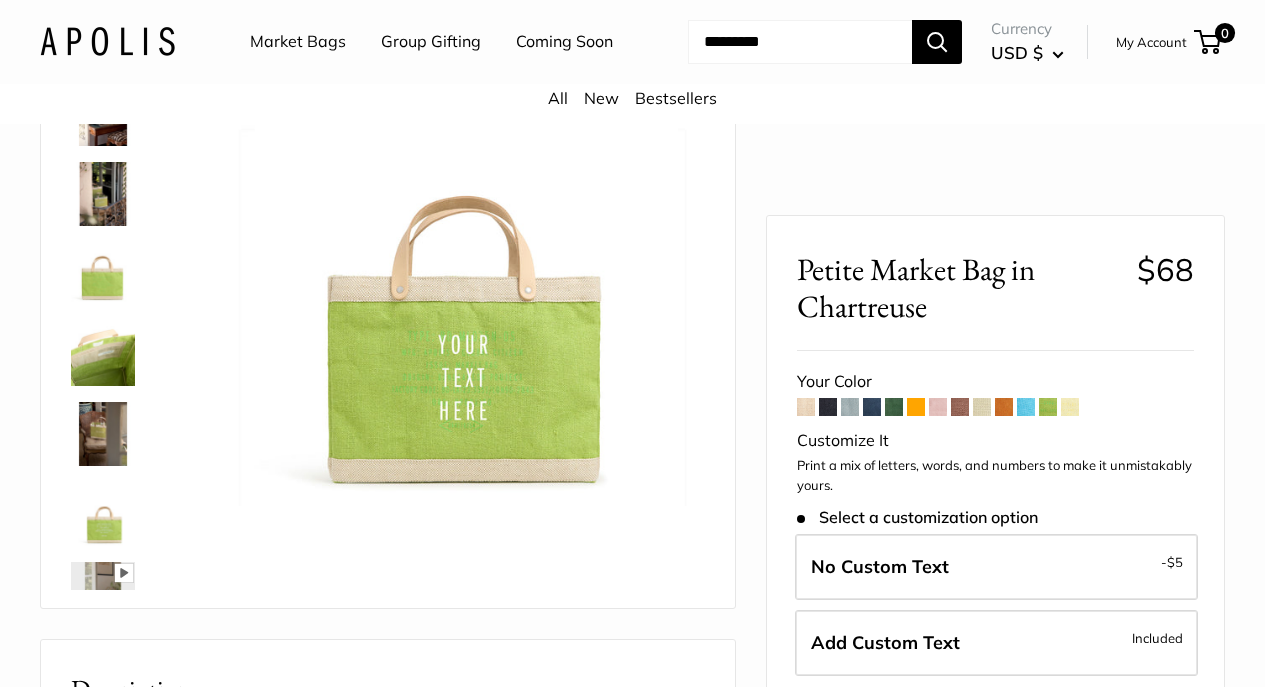 click at bounding box center (806, 407) 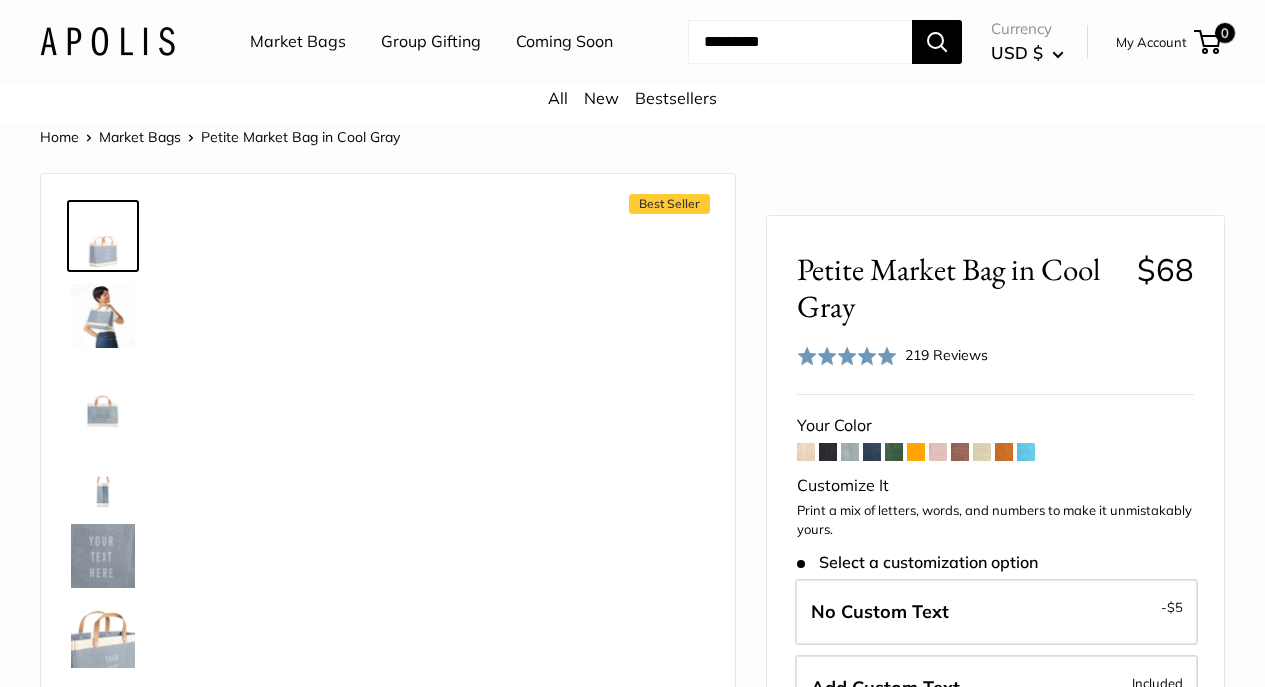 scroll, scrollTop: 0, scrollLeft: 0, axis: both 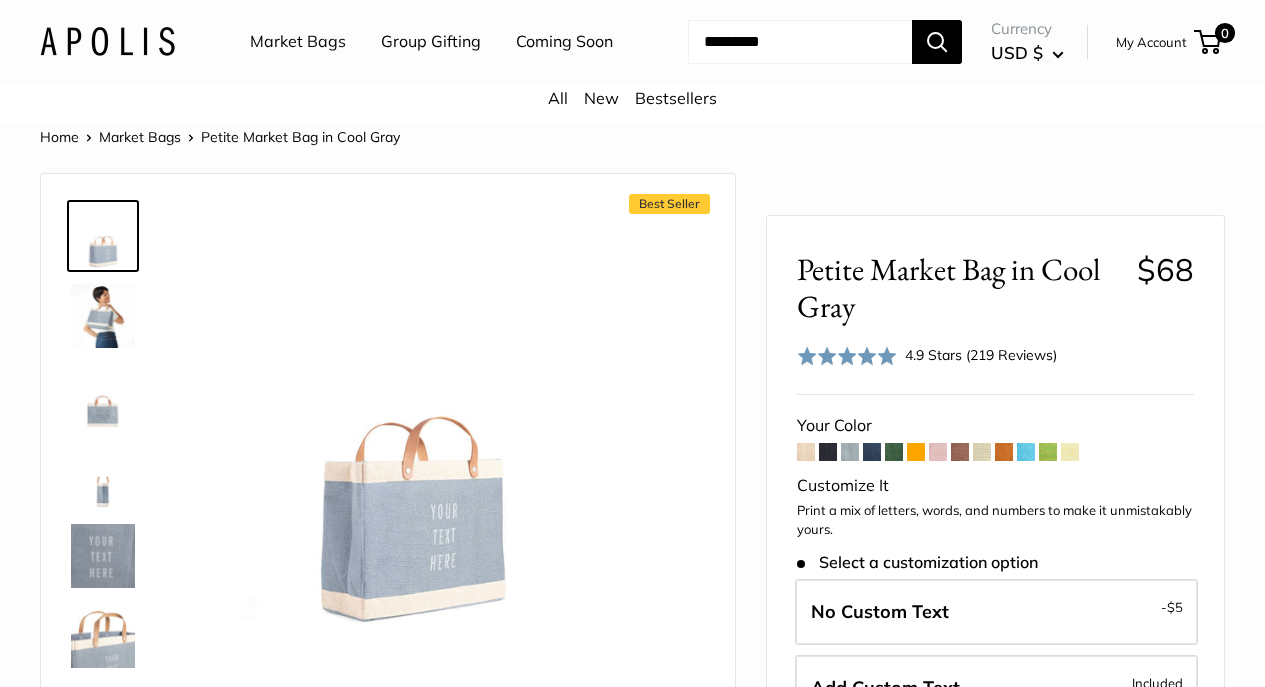 click at bounding box center (872, 452) 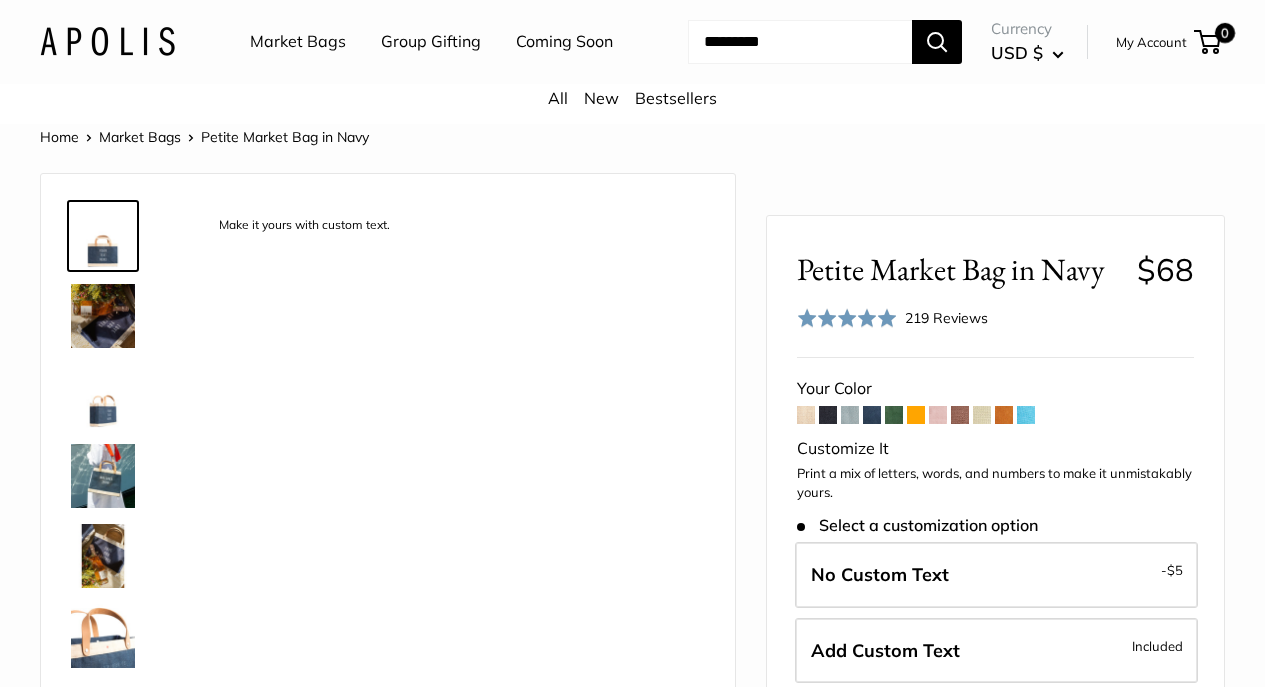 scroll, scrollTop: 0, scrollLeft: 0, axis: both 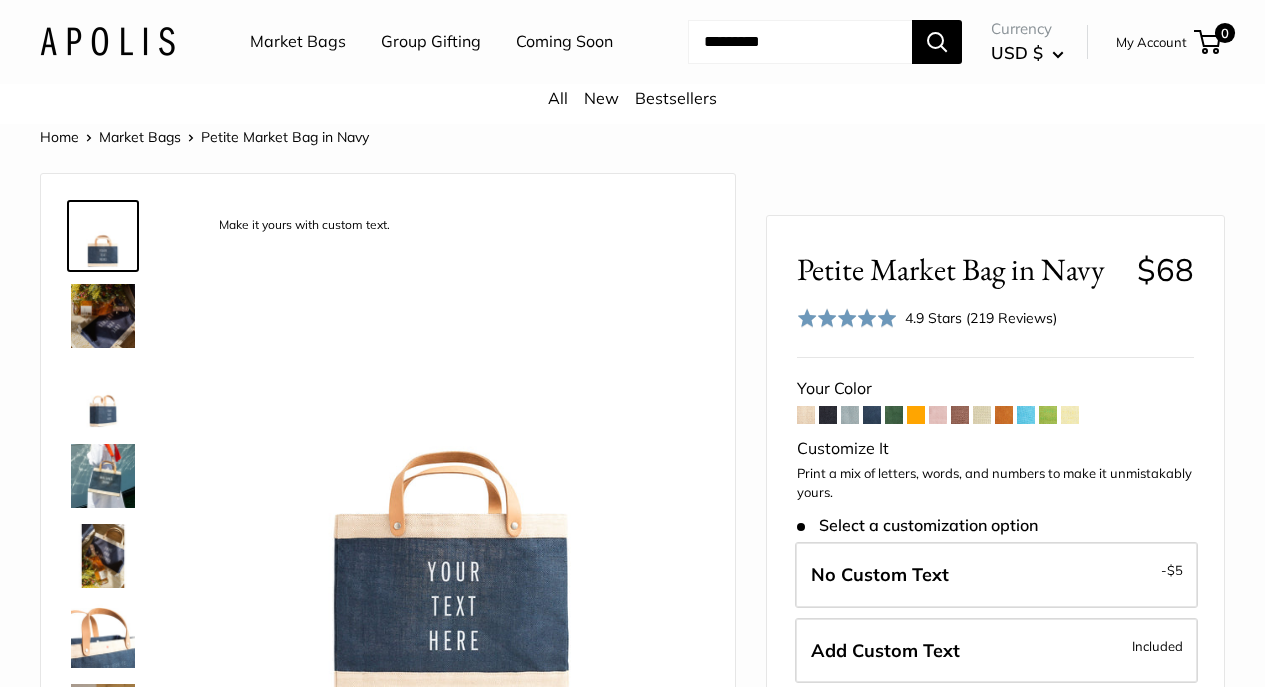 click at bounding box center [894, 415] 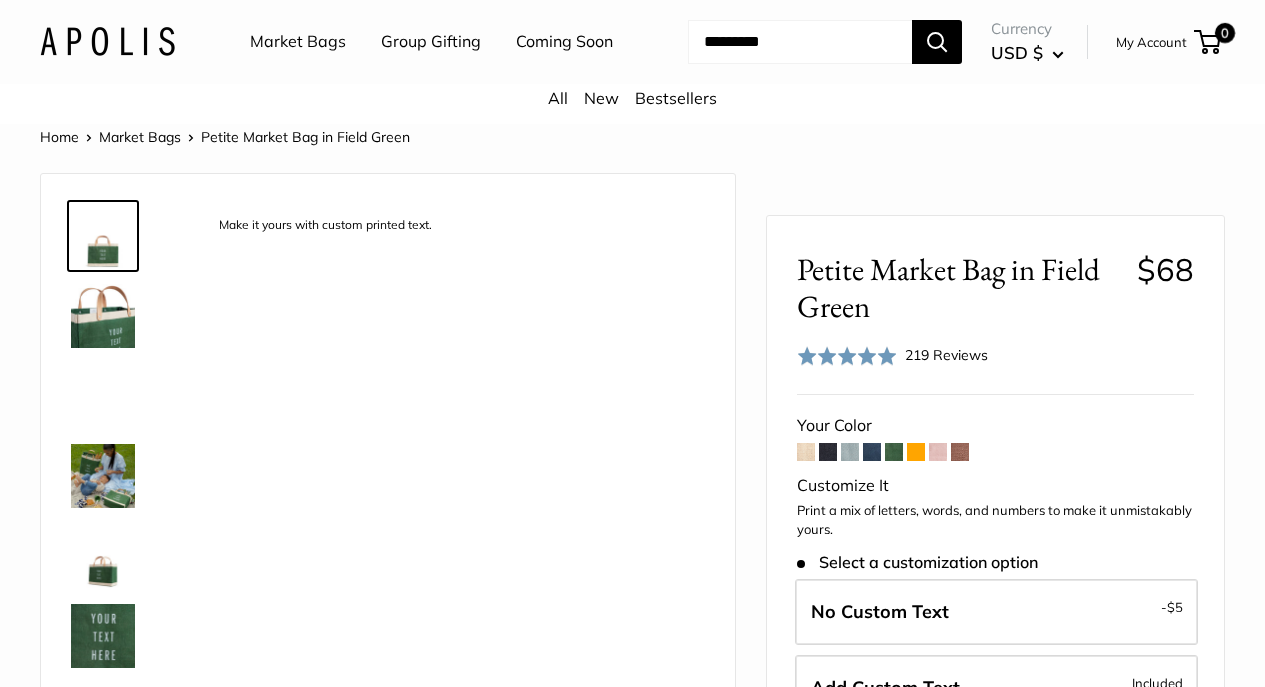 scroll, scrollTop: 0, scrollLeft: 0, axis: both 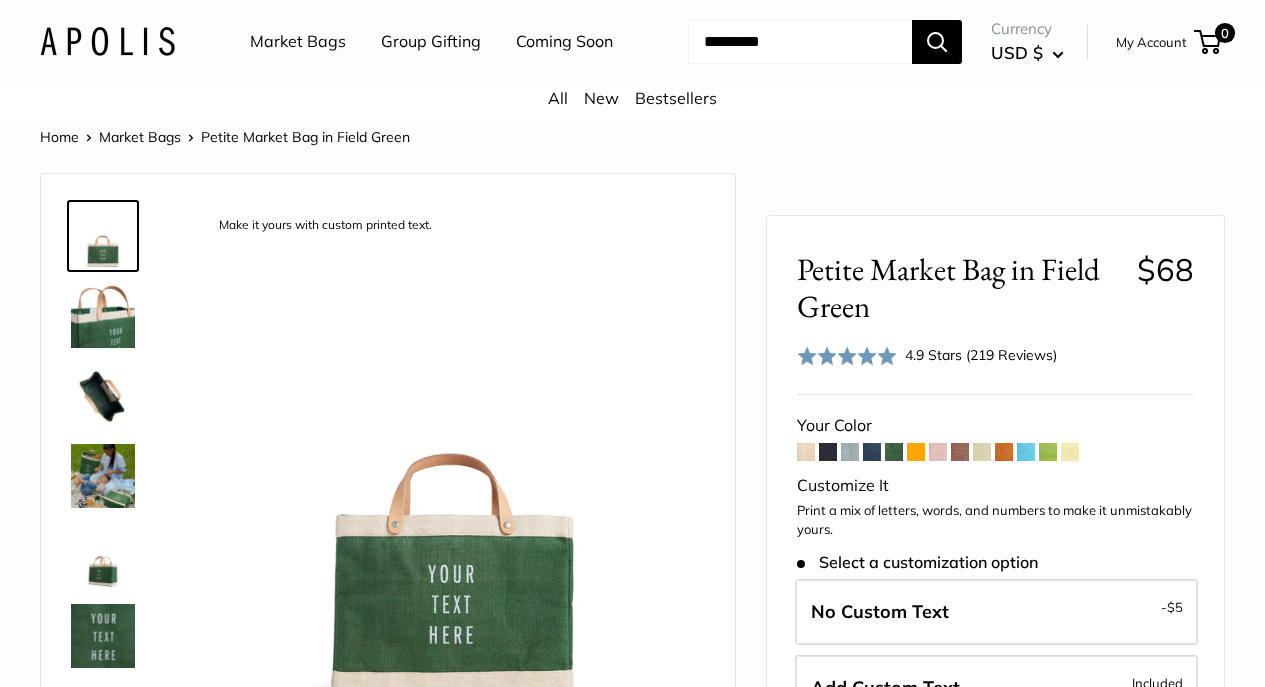 click at bounding box center (916, 452) 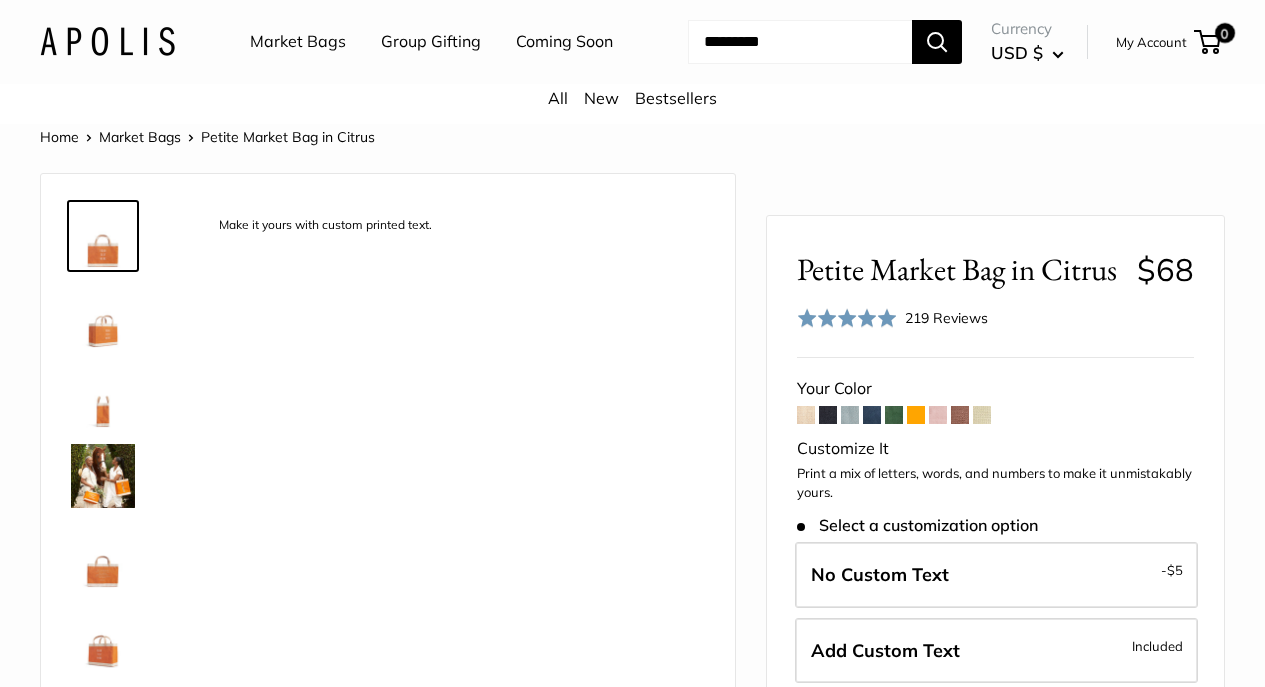 scroll, scrollTop: 0, scrollLeft: 0, axis: both 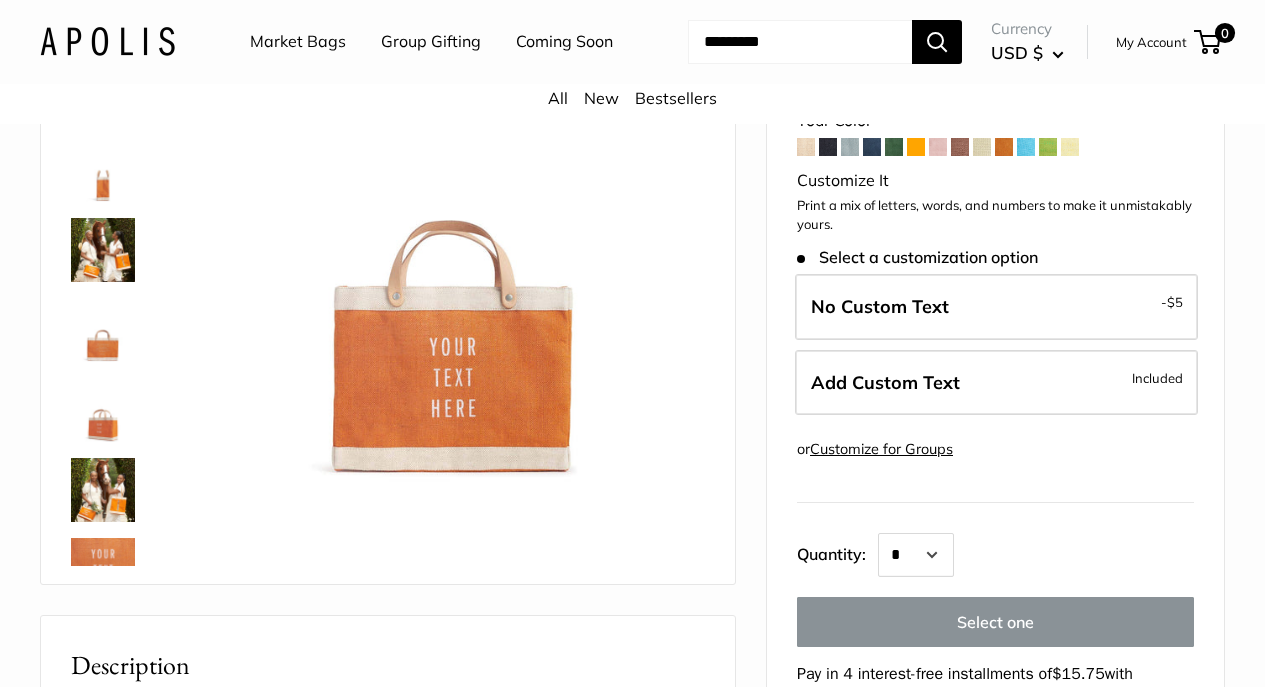 click at bounding box center [103, 490] 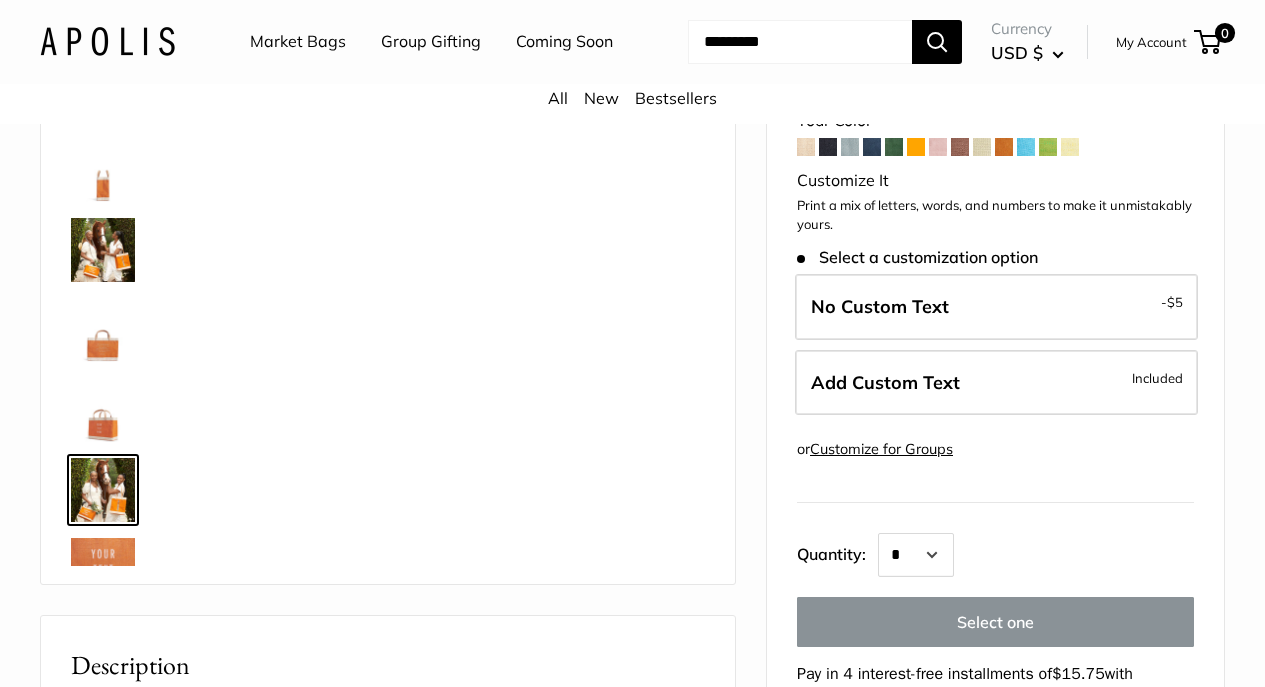 scroll, scrollTop: 0, scrollLeft: 0, axis: both 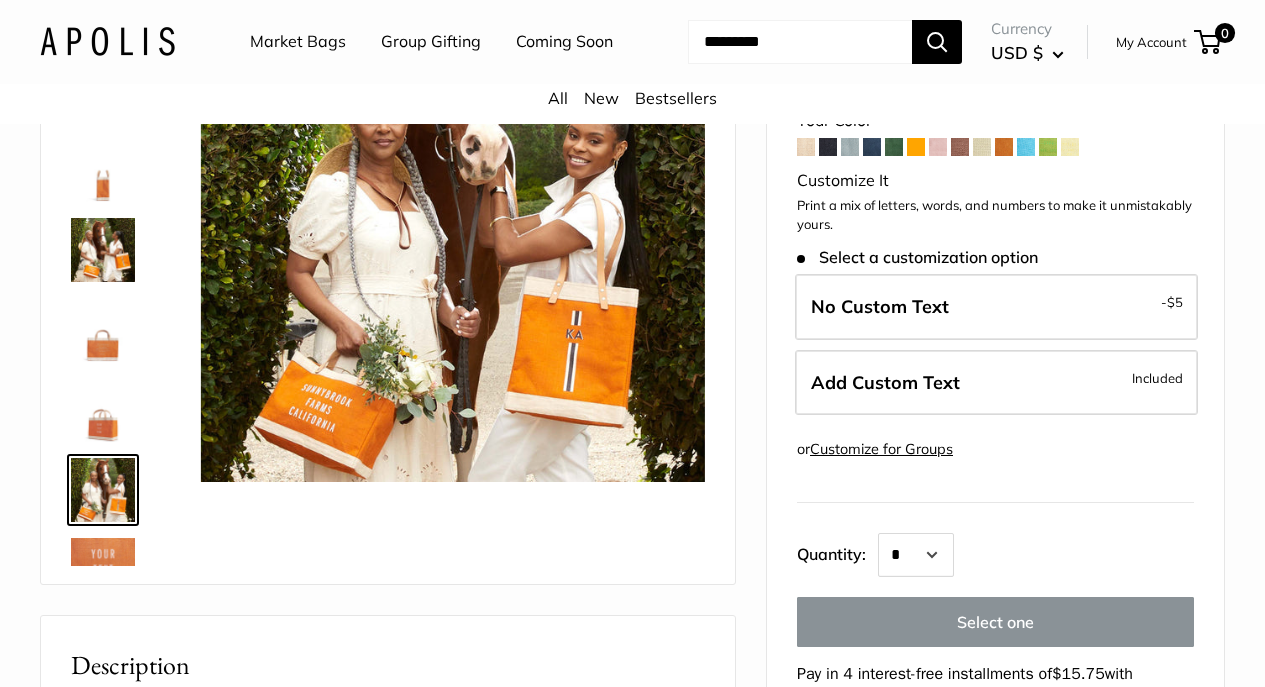 click at bounding box center (103, 250) 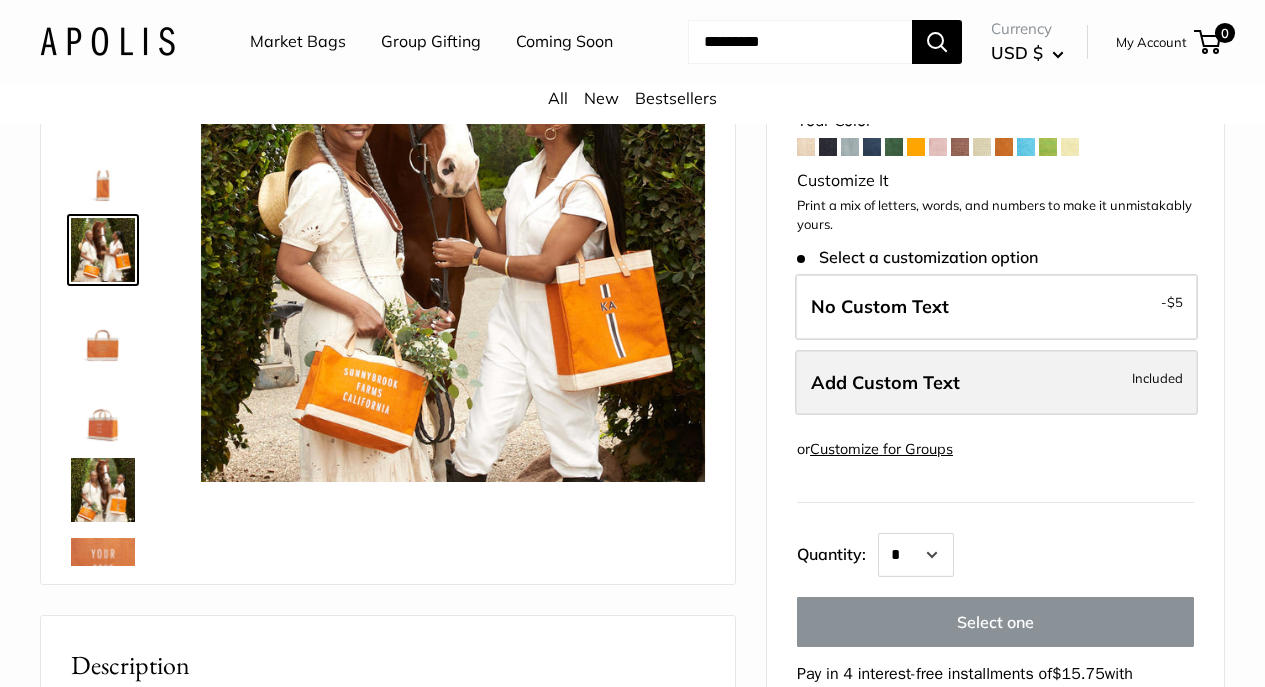 click on "Included" at bounding box center (1157, 378) 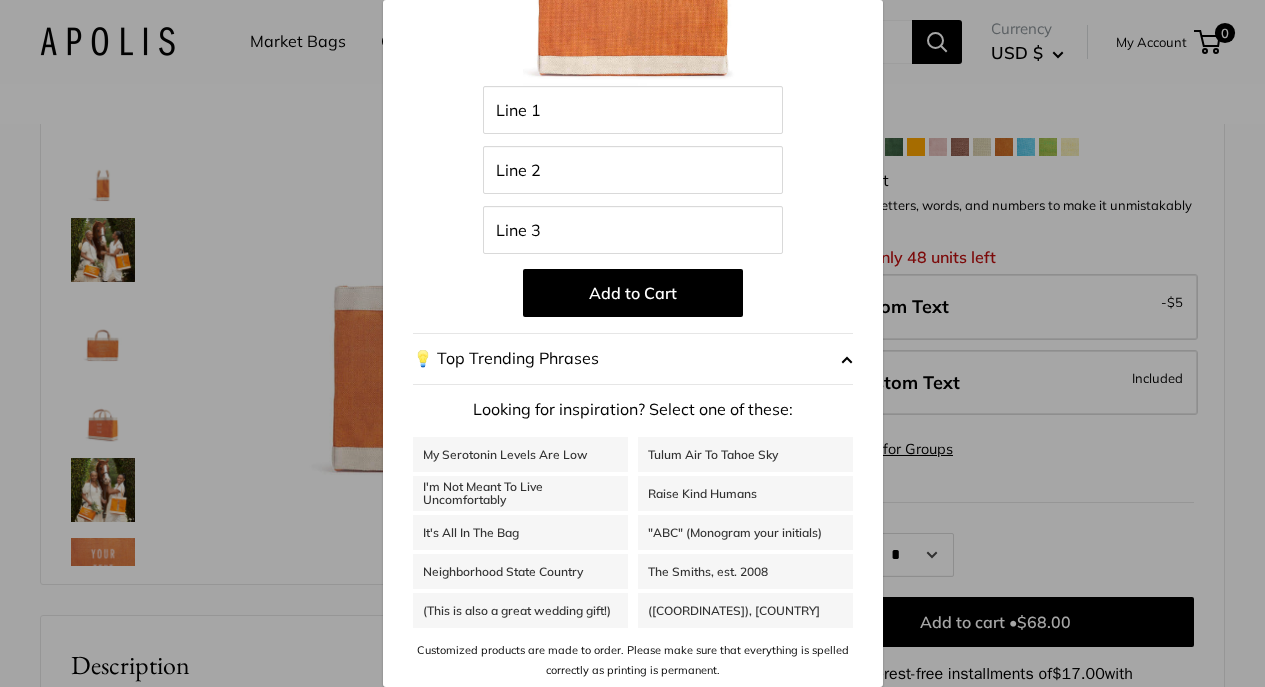 scroll, scrollTop: 262, scrollLeft: 0, axis: vertical 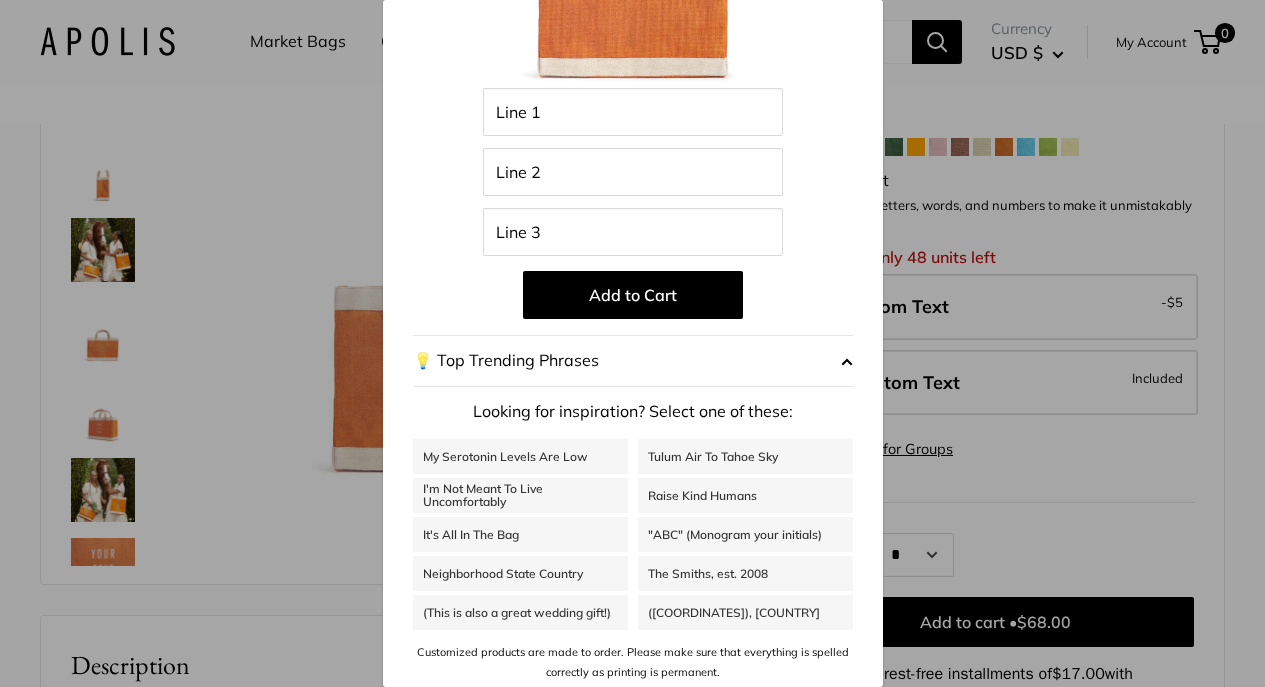 click at bounding box center [847, 361] 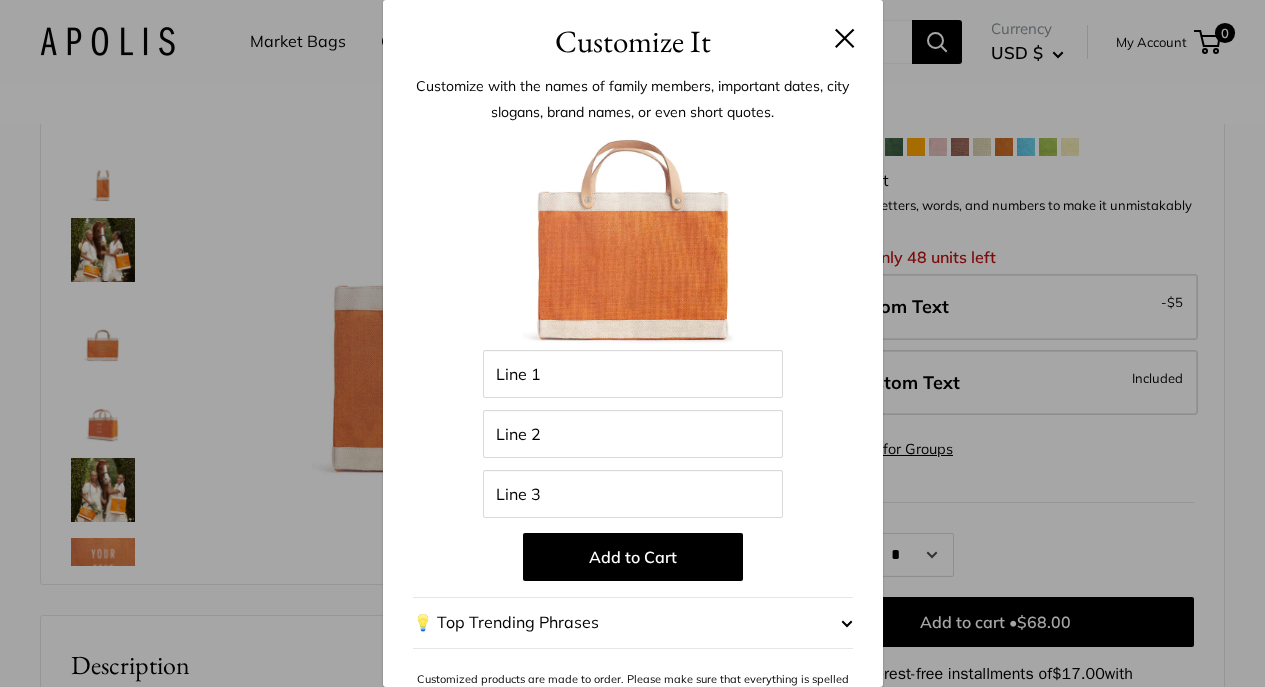scroll, scrollTop: 0, scrollLeft: 0, axis: both 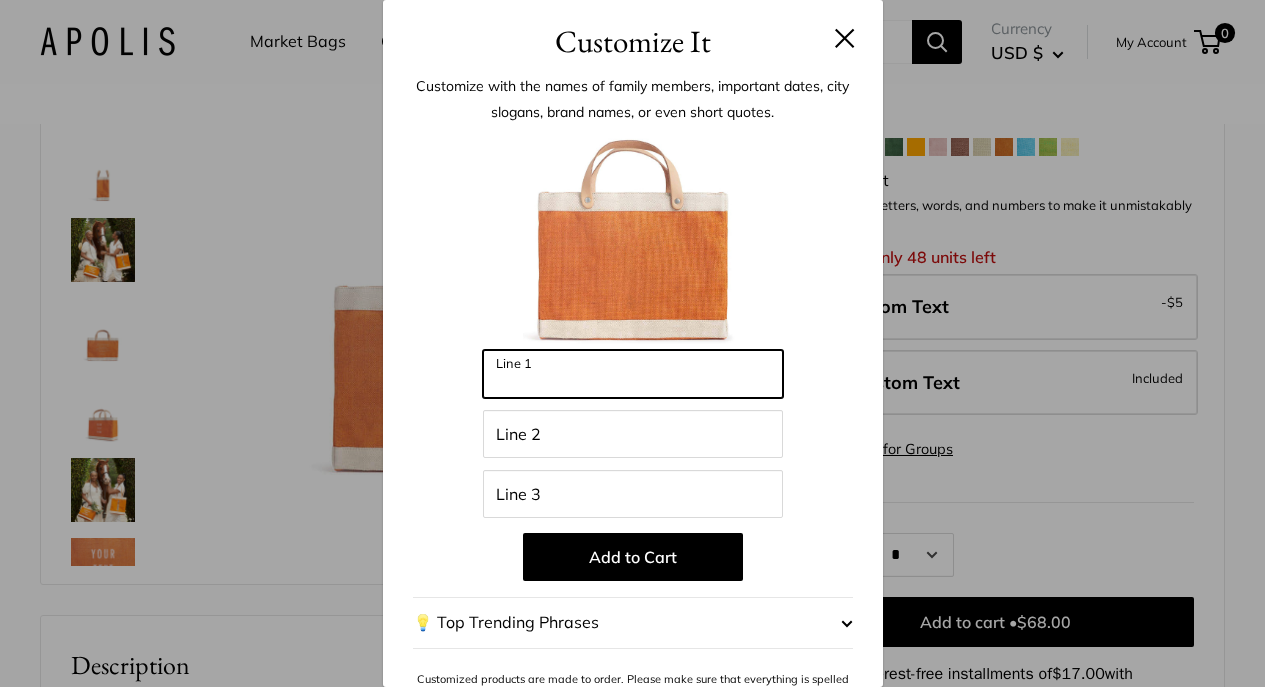 click on "Line 1" at bounding box center (633, 374) 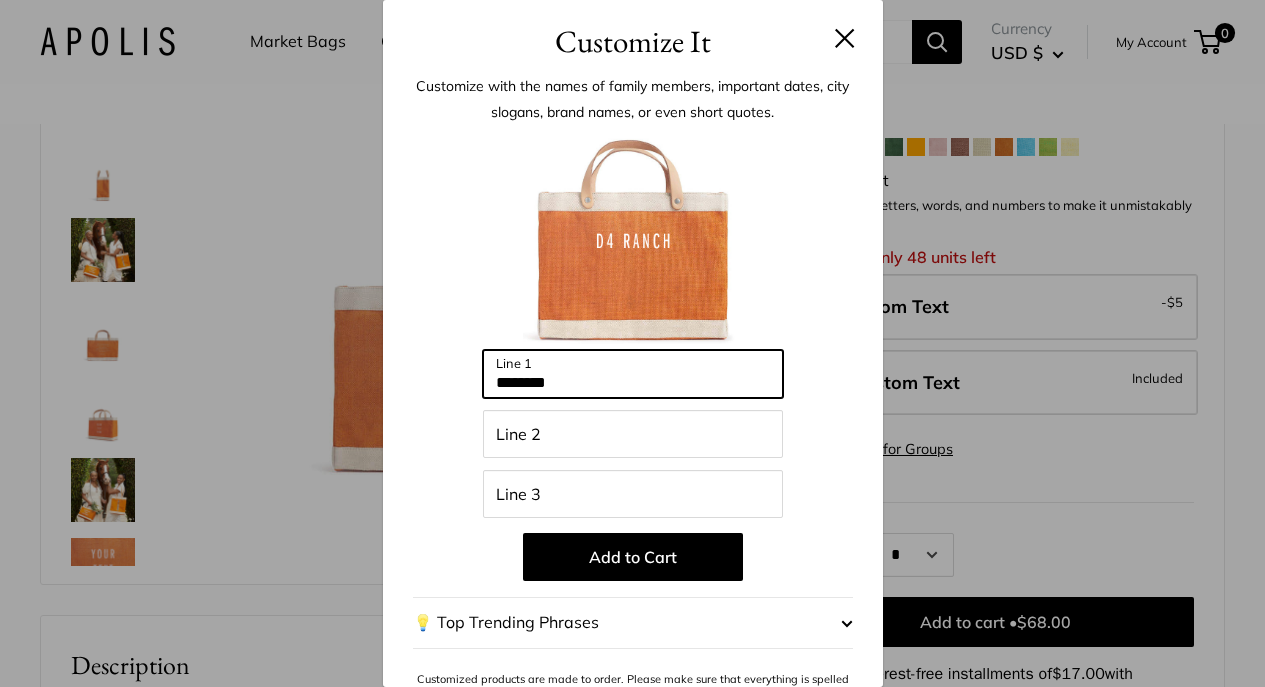 type on "********" 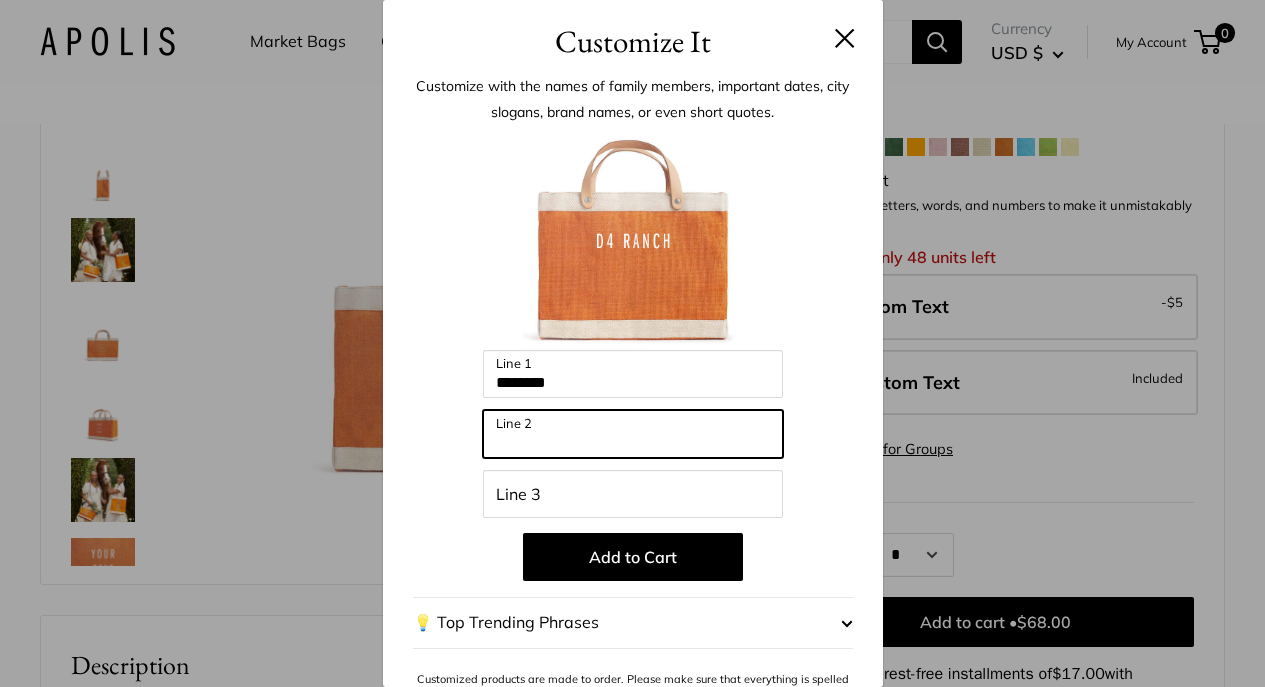 click on "Line 2" at bounding box center [633, 434] 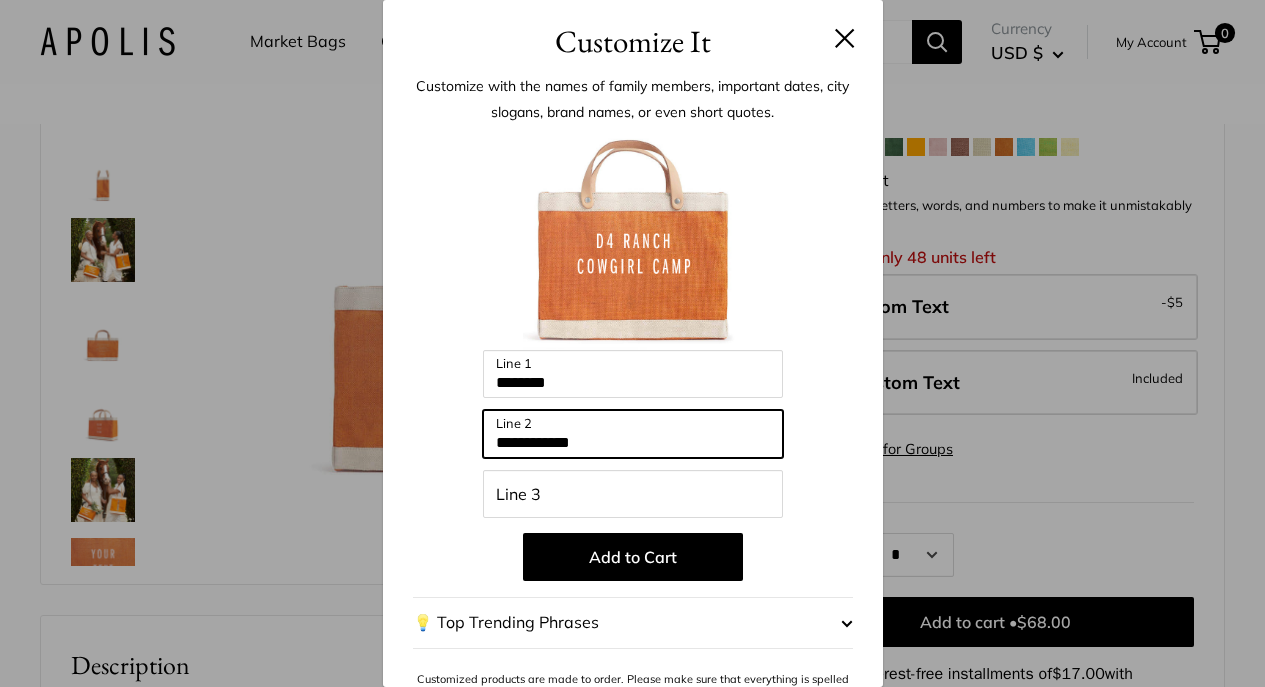 type on "**********" 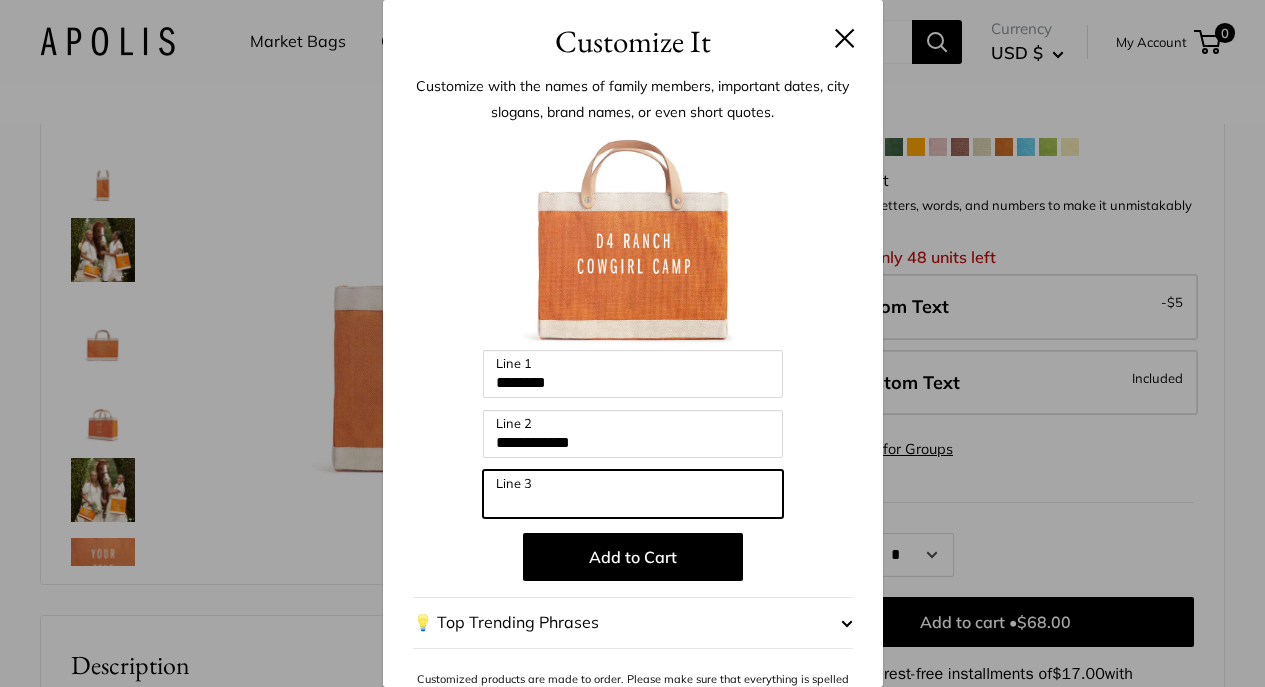 click on "Line 3" at bounding box center [633, 494] 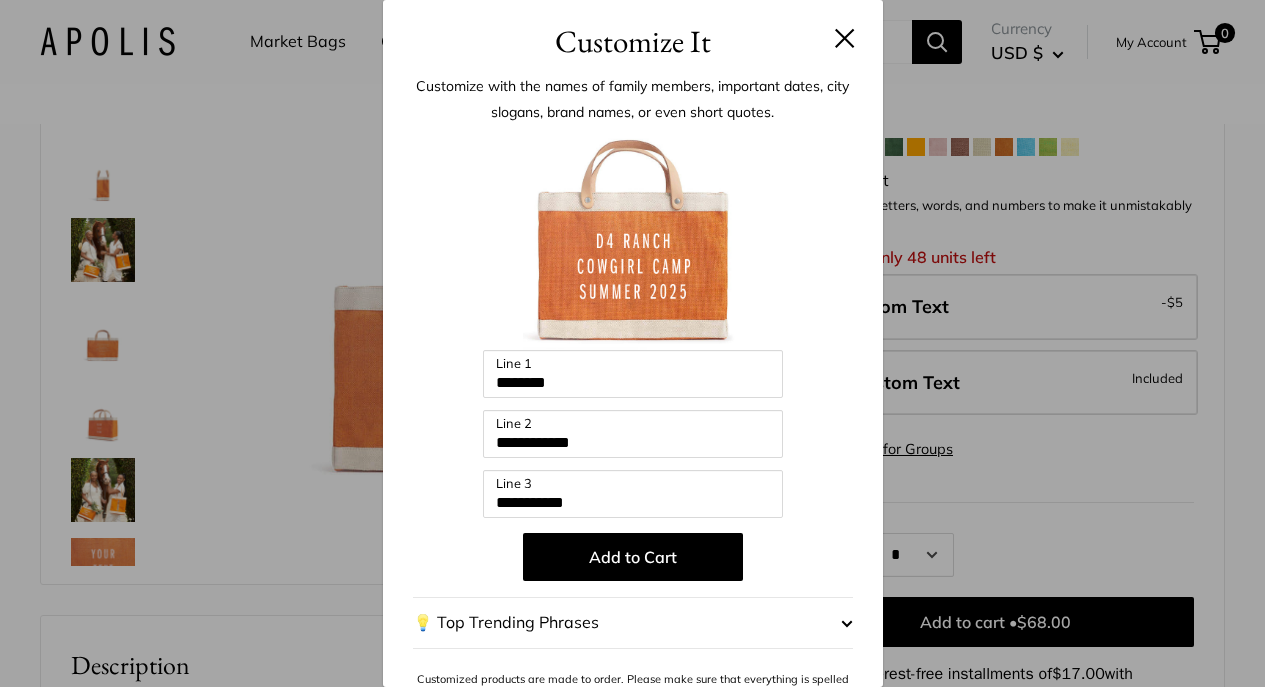 click at bounding box center [633, 240] 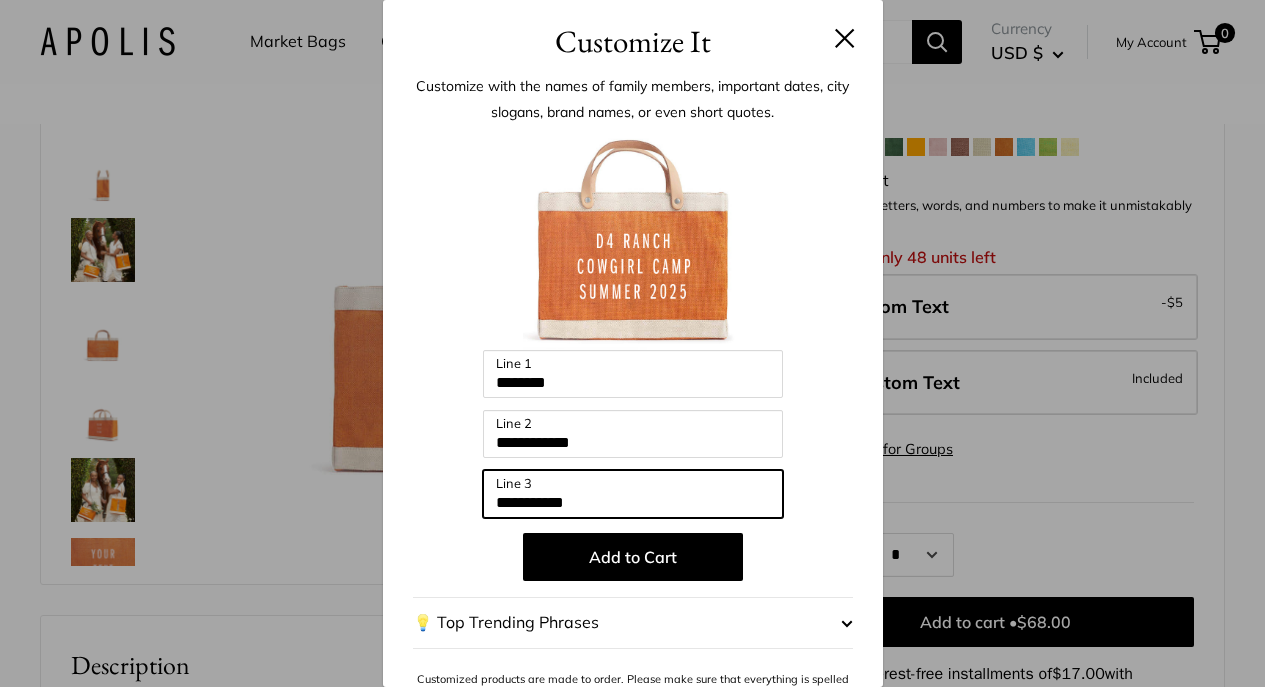 click on "**********" at bounding box center [633, 494] 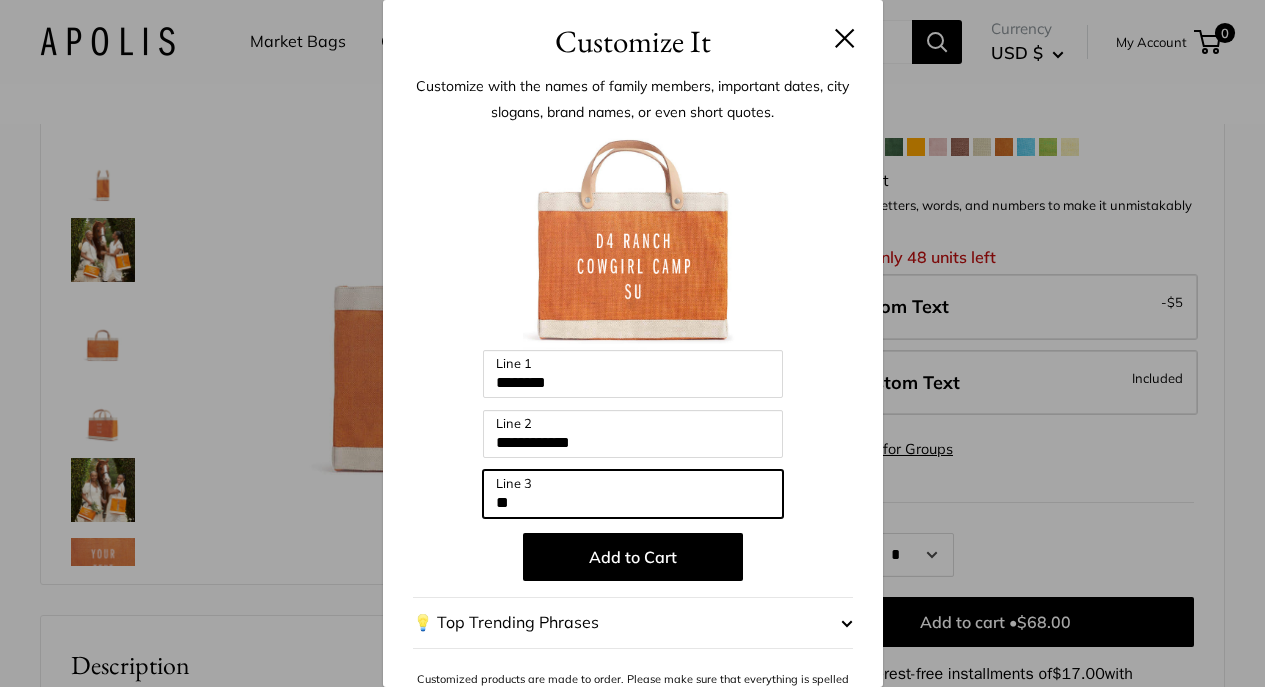 type on "*" 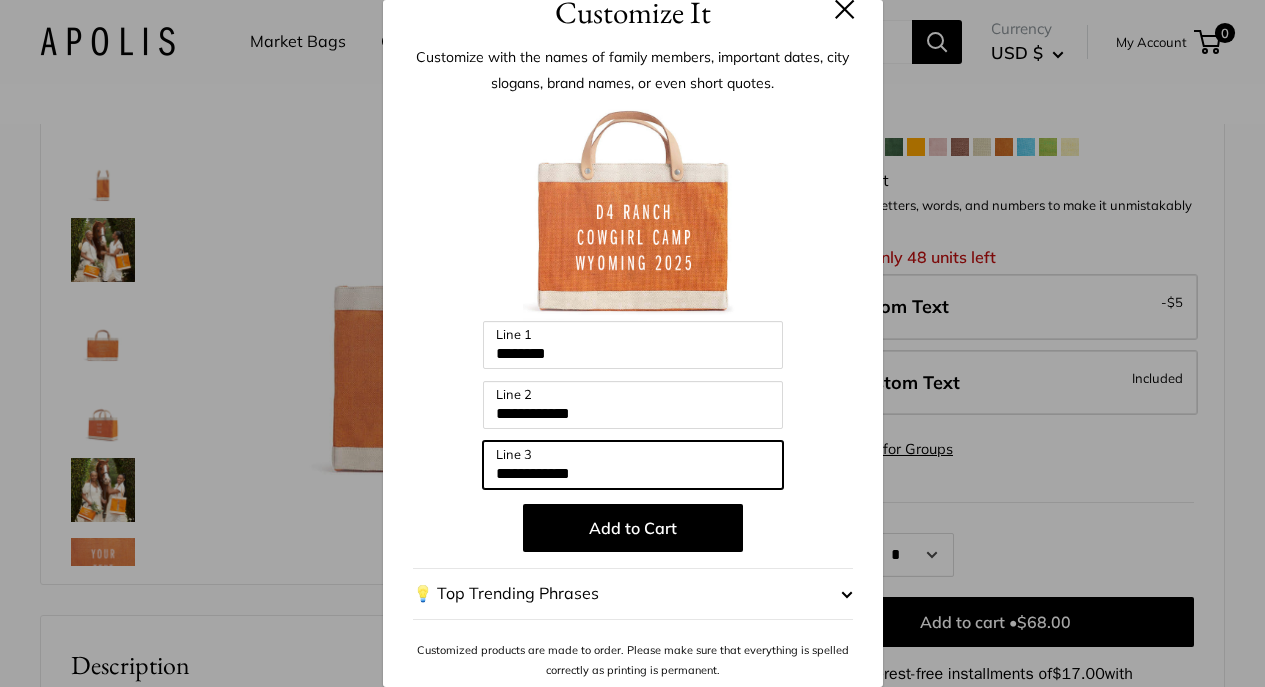 scroll, scrollTop: 28, scrollLeft: 0, axis: vertical 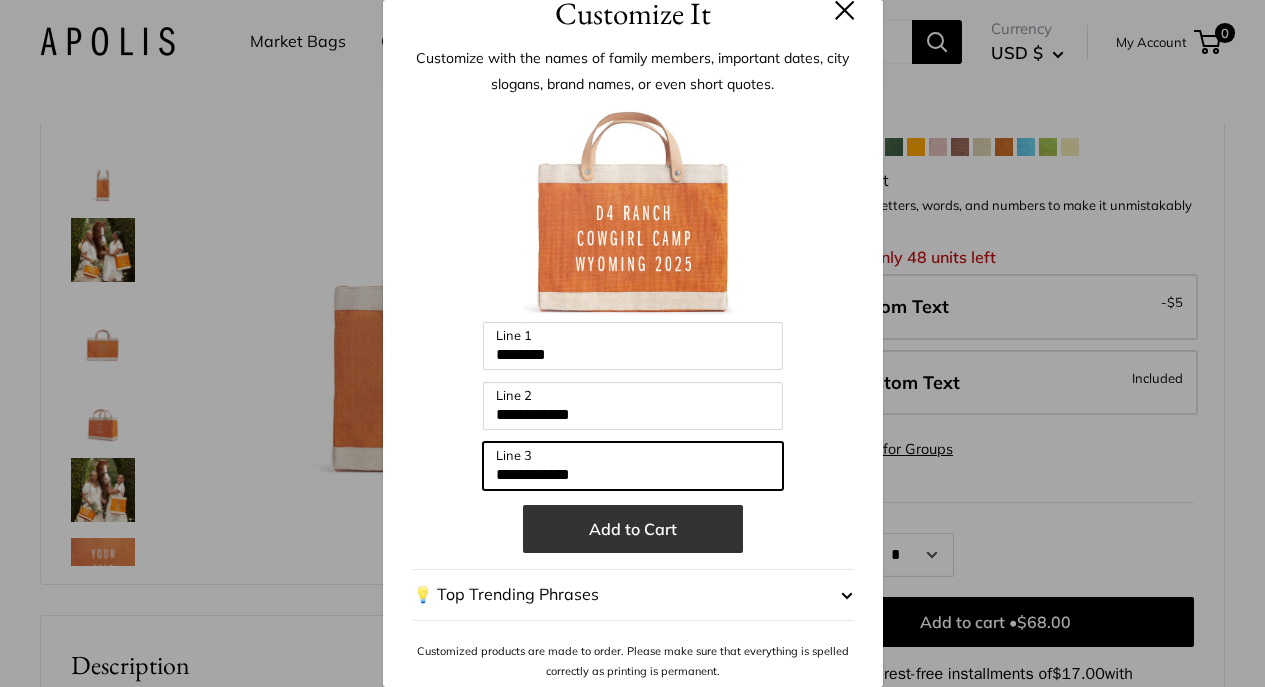 type on "**********" 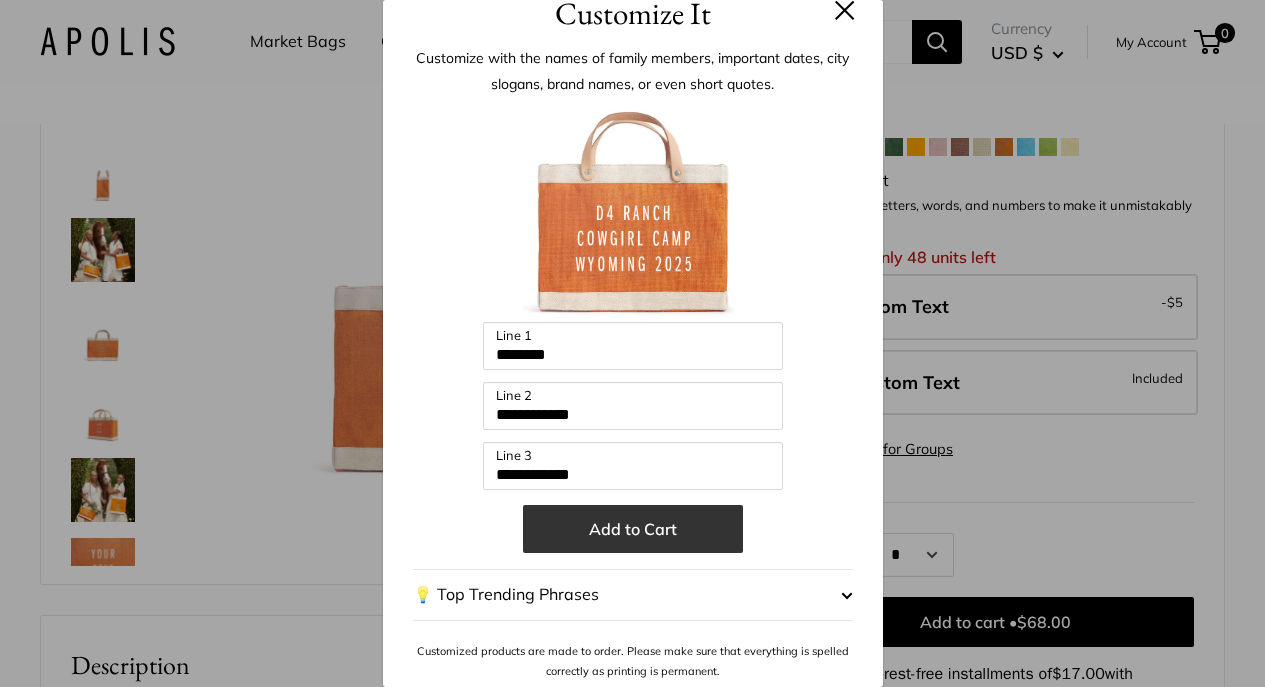 click on "Add to Cart" at bounding box center (633, 529) 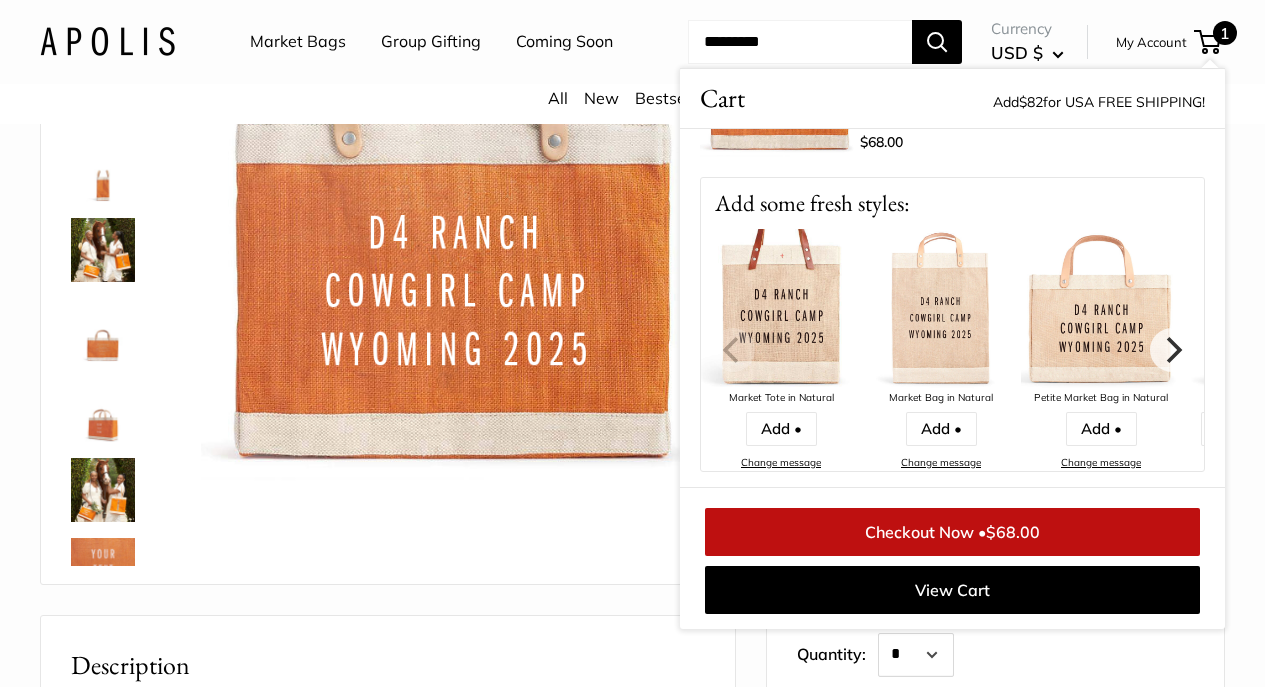 scroll, scrollTop: 150, scrollLeft: 0, axis: vertical 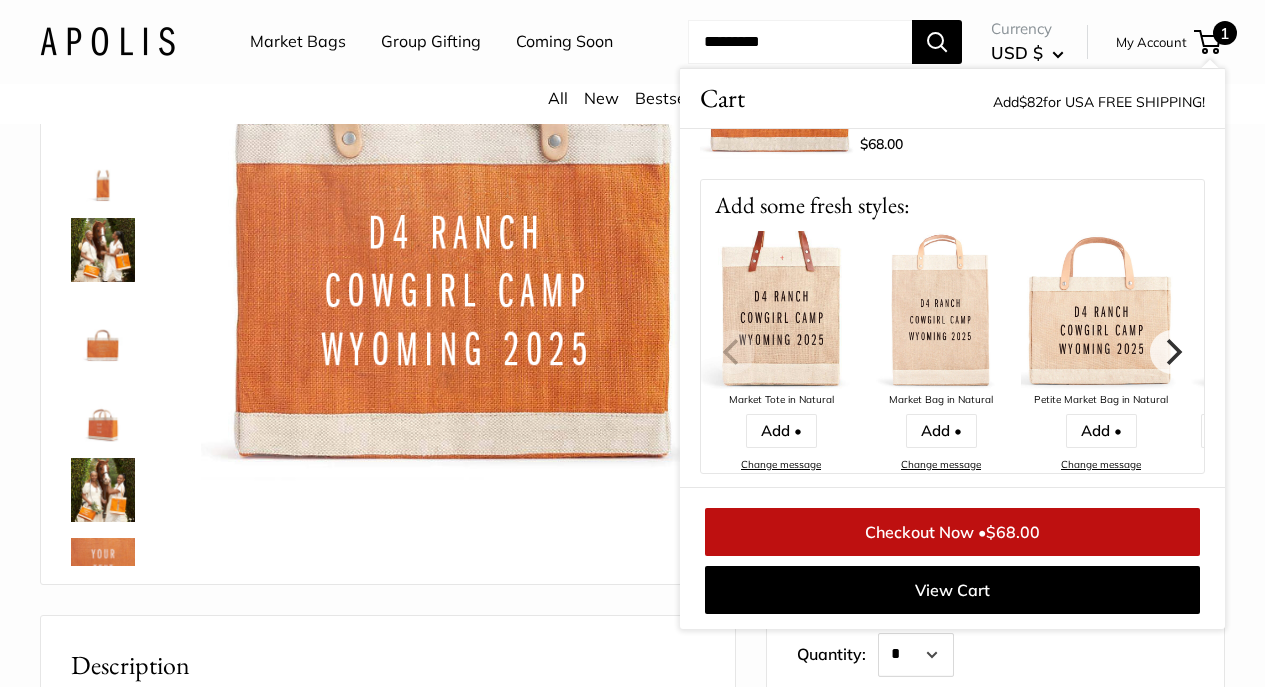 click at bounding box center (103, 250) 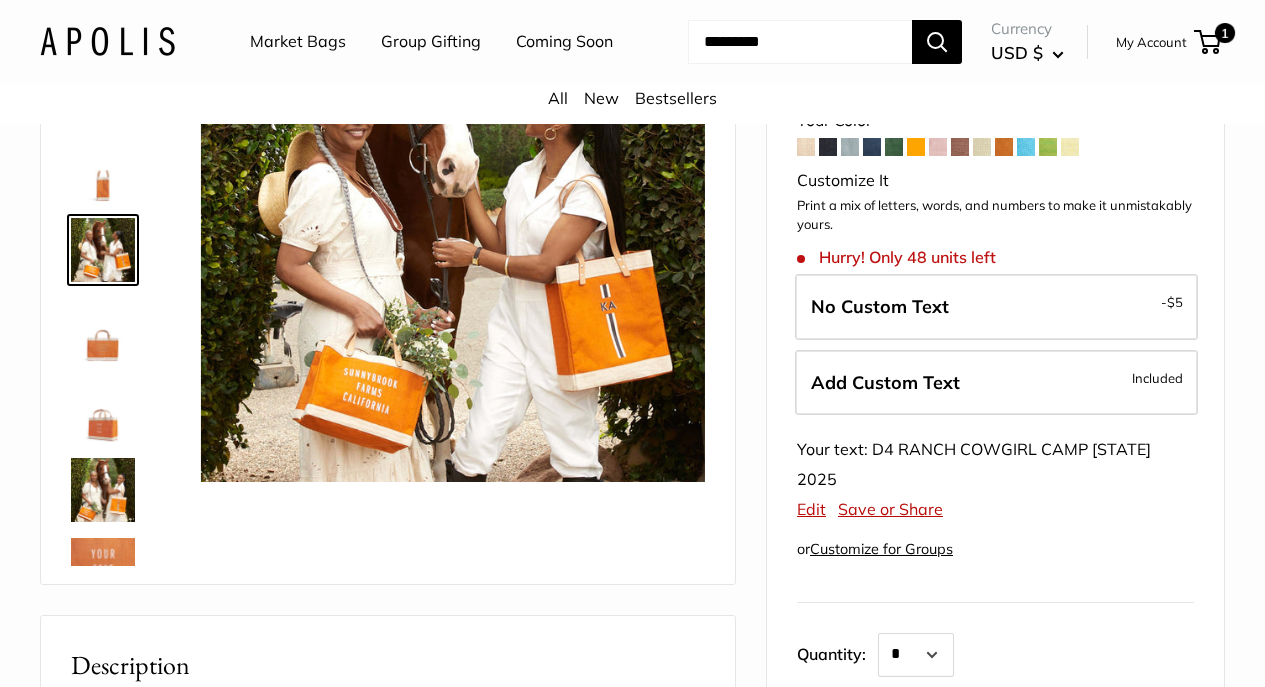 click at bounding box center (1048, 147) 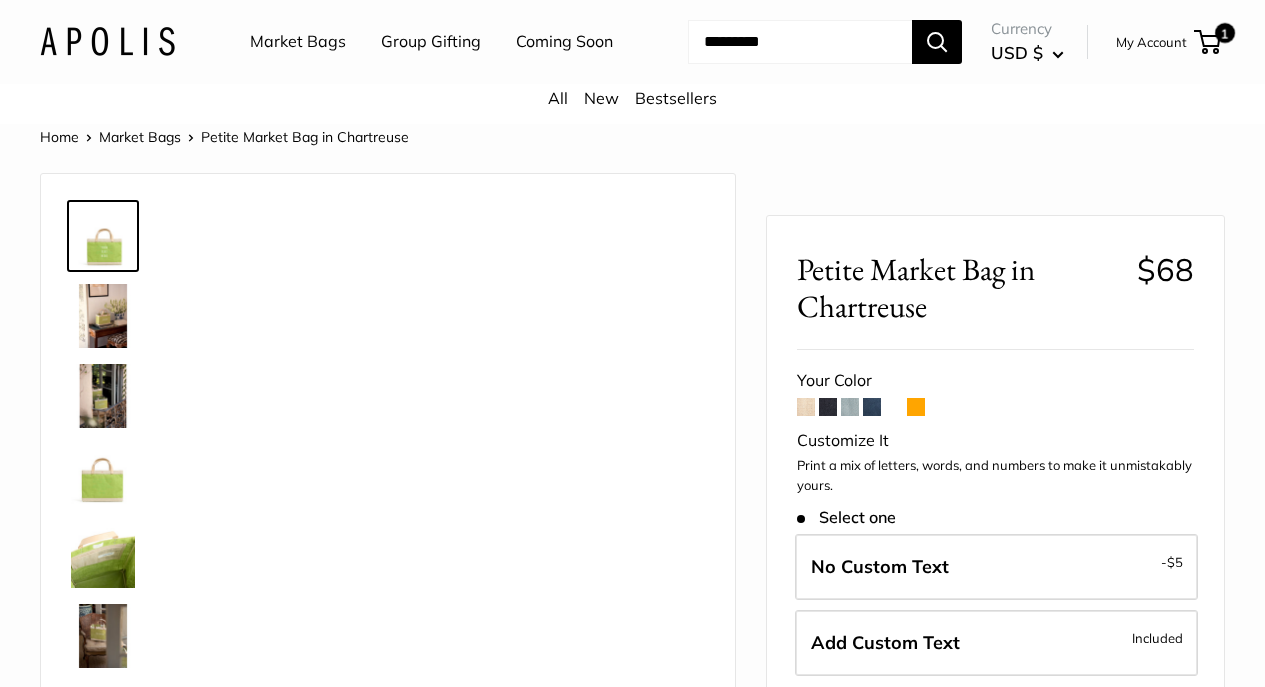 scroll, scrollTop: 0, scrollLeft: 0, axis: both 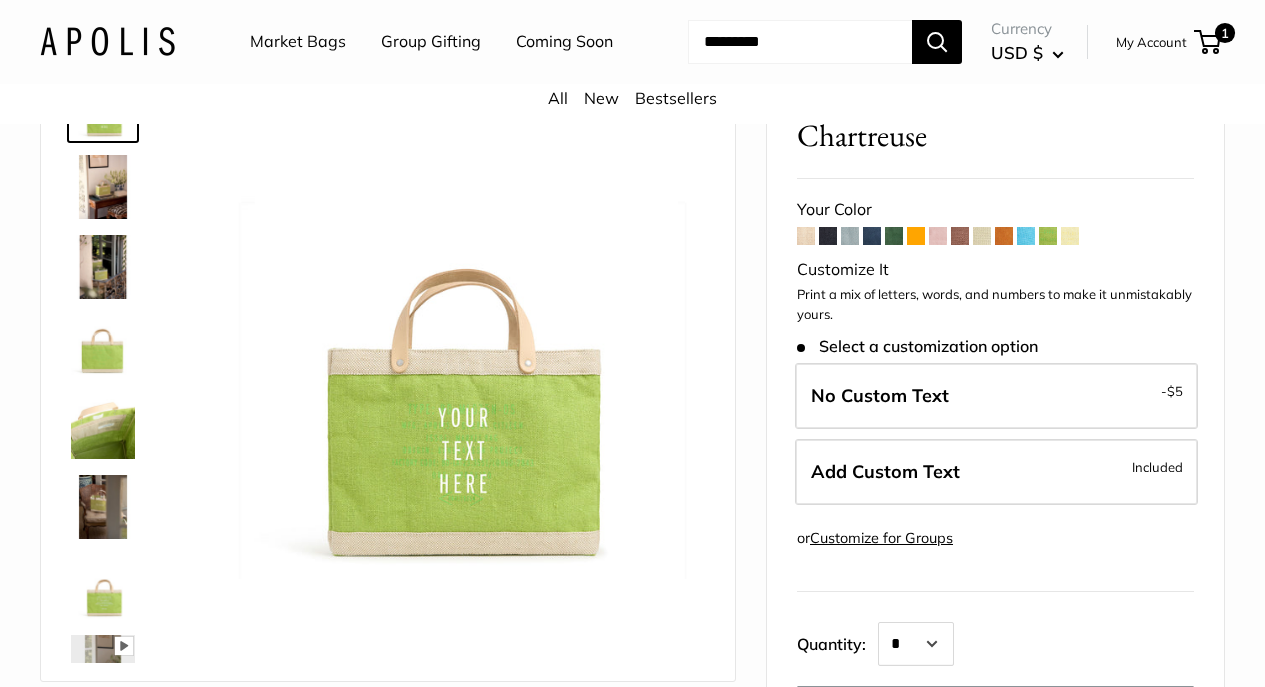 click at bounding box center (1026, 236) 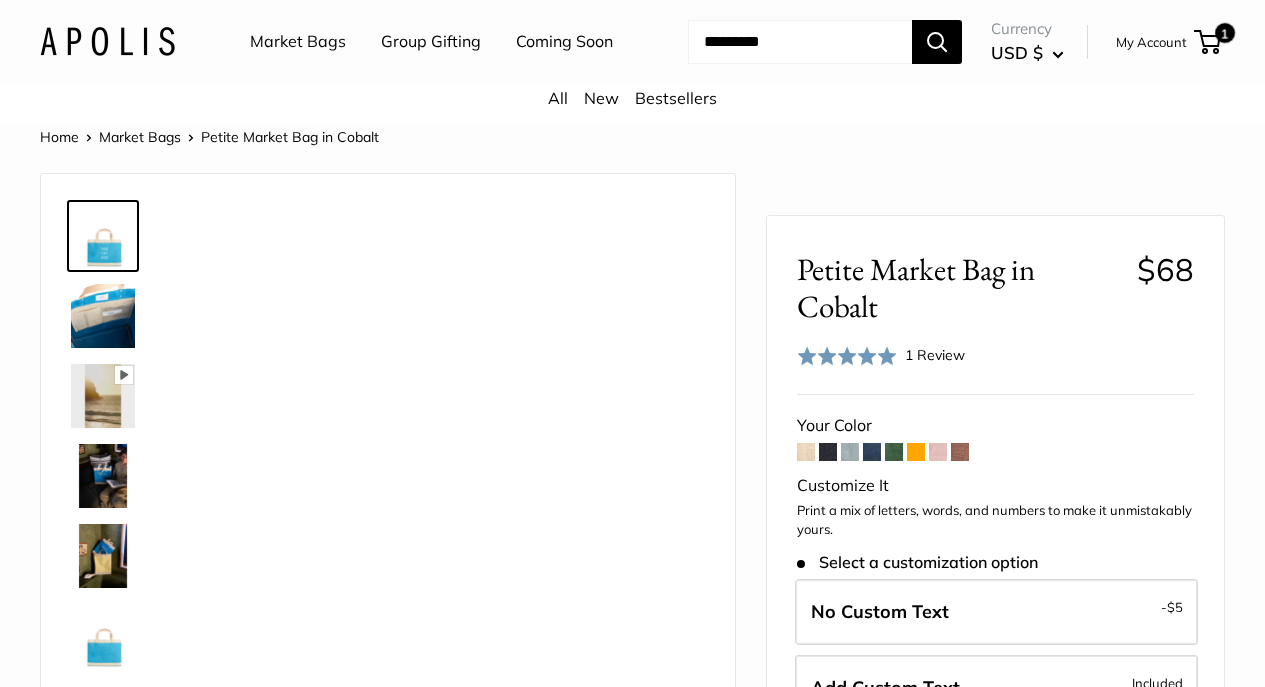 scroll, scrollTop: 0, scrollLeft: 0, axis: both 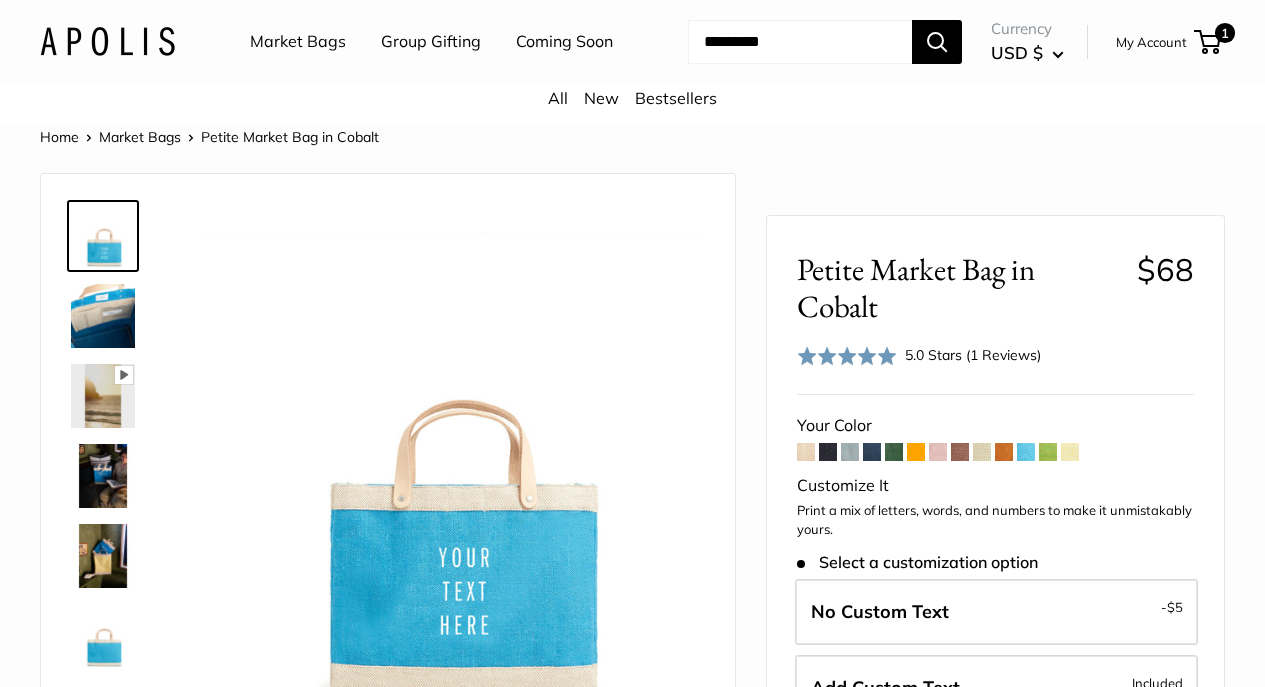 click at bounding box center (916, 452) 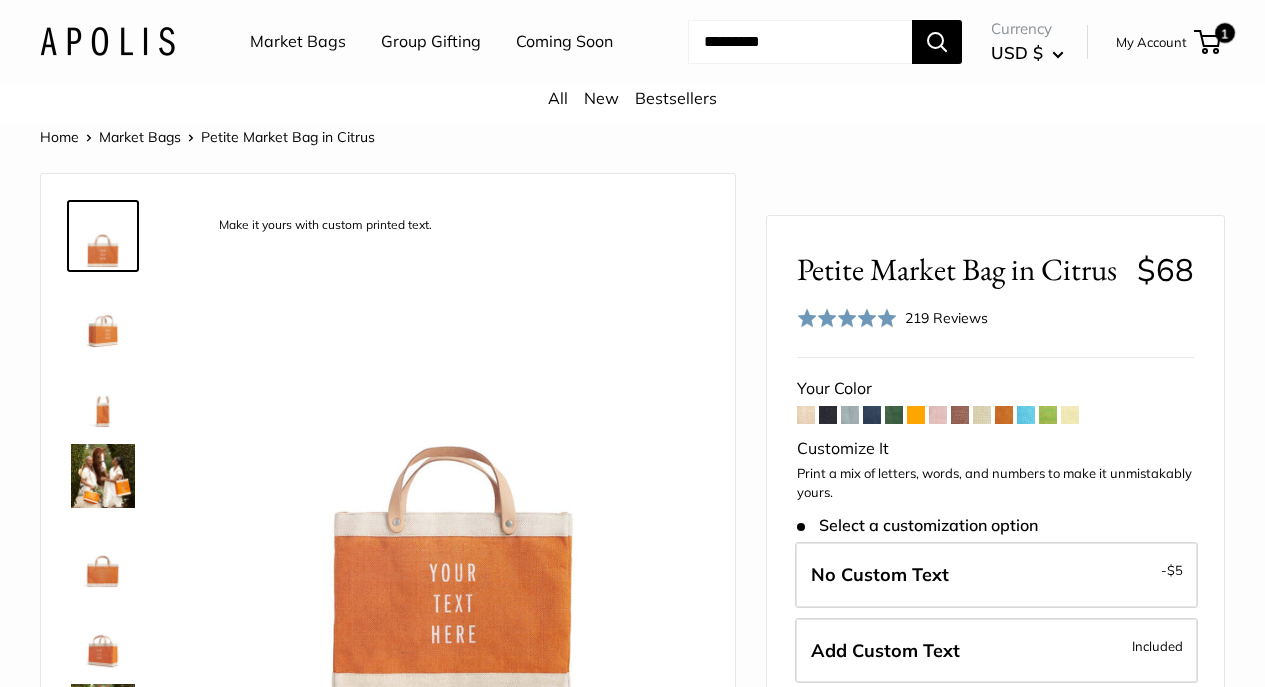 scroll, scrollTop: 0, scrollLeft: 0, axis: both 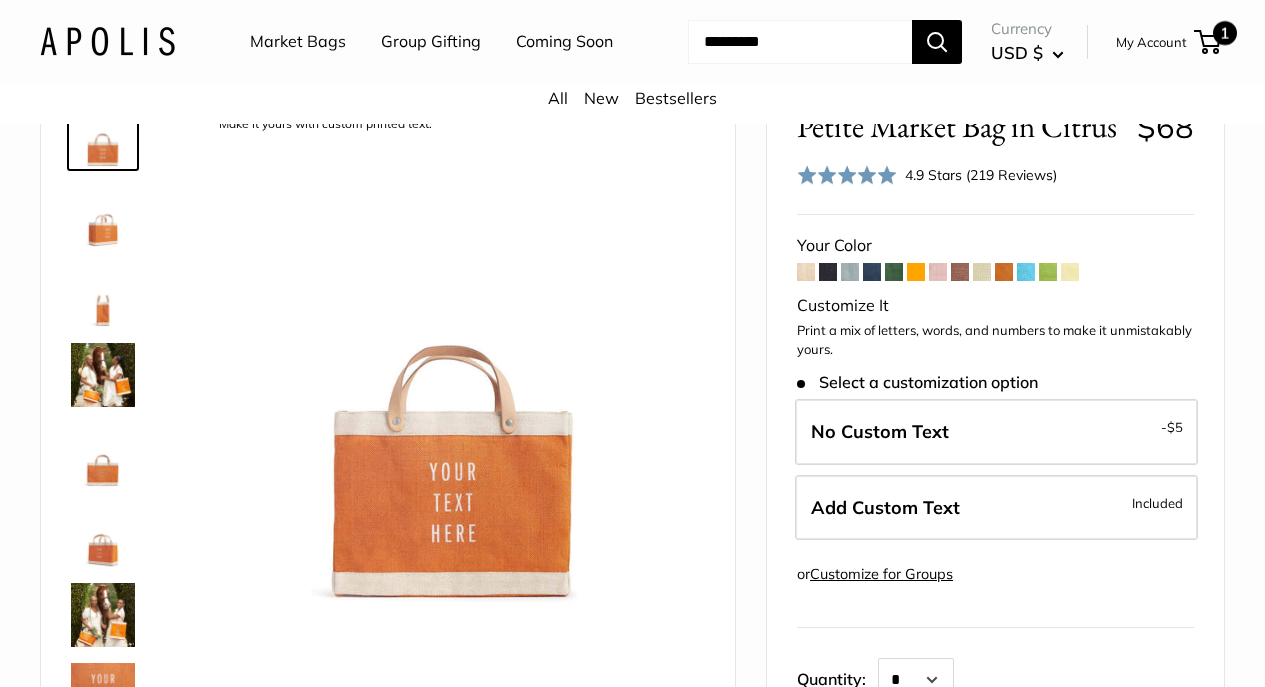 click on "1" at bounding box center (1207, 42) 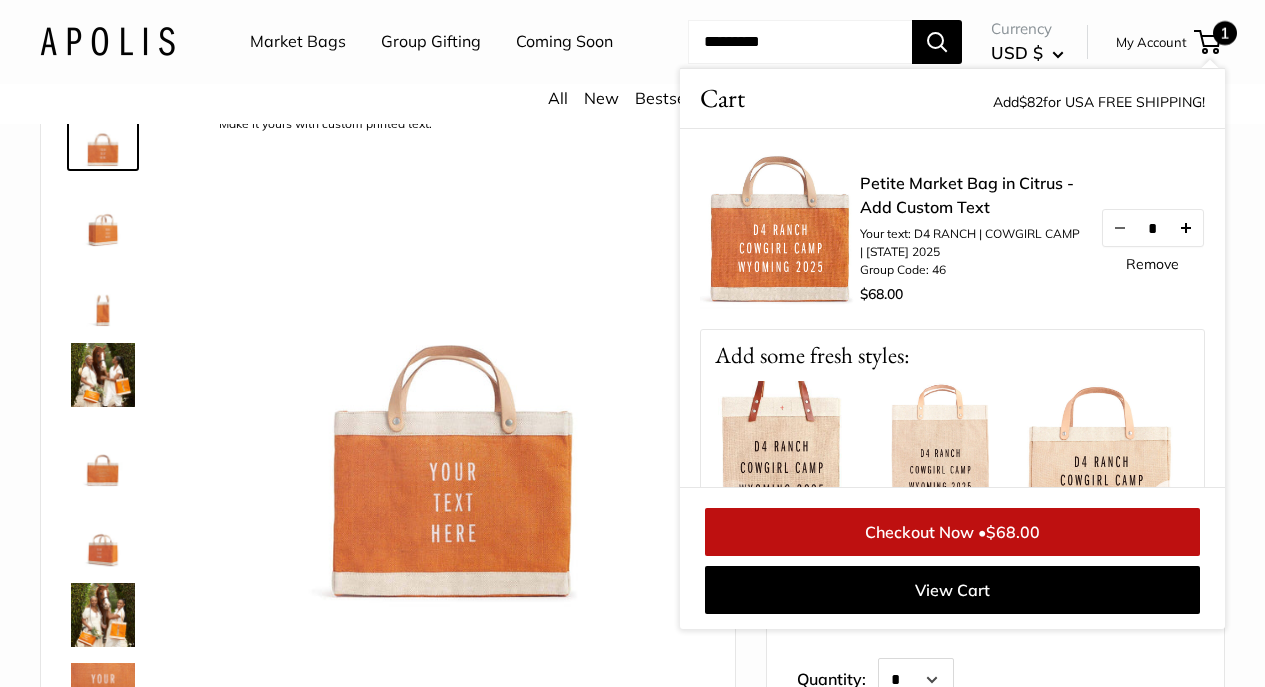 click at bounding box center (1186, 228) 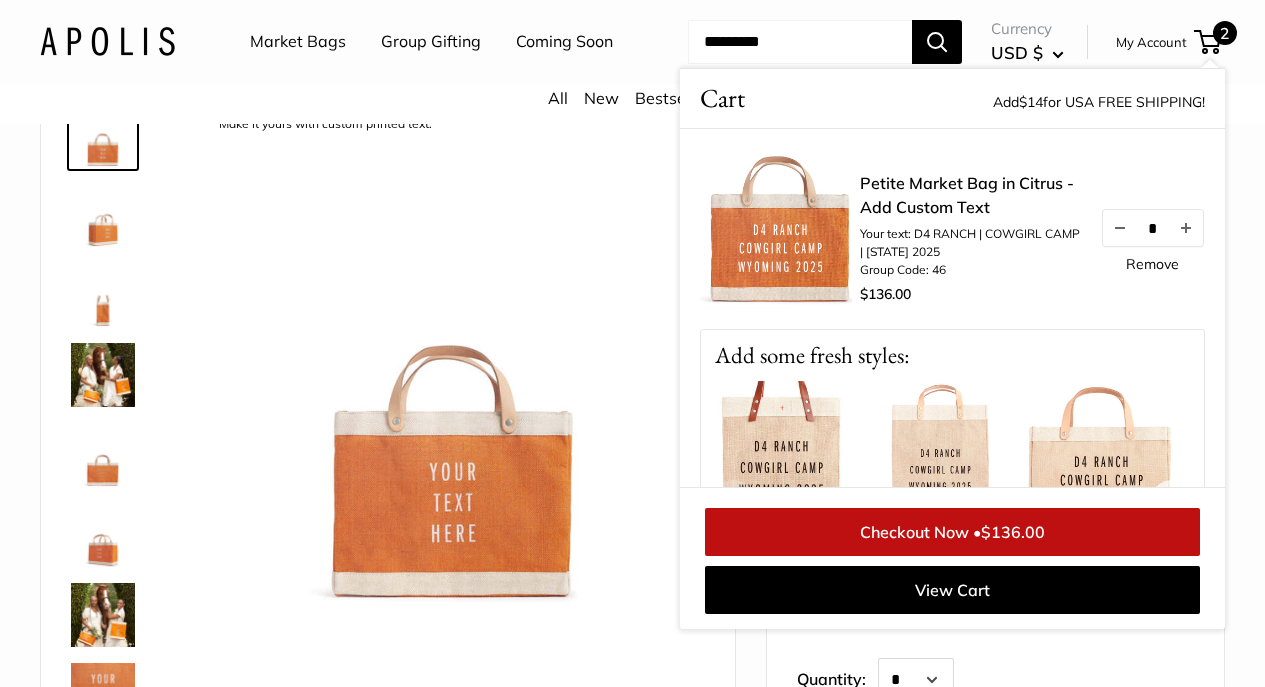 click at bounding box center (1186, 228) 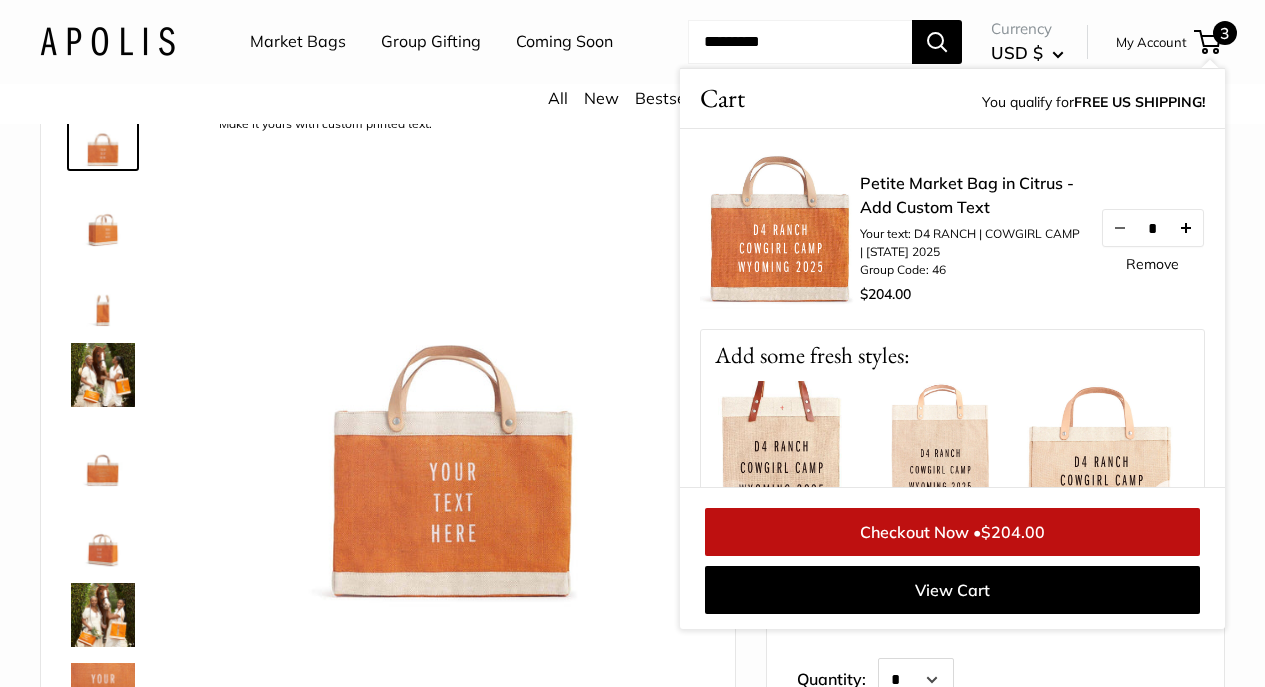 click at bounding box center (1186, 228) 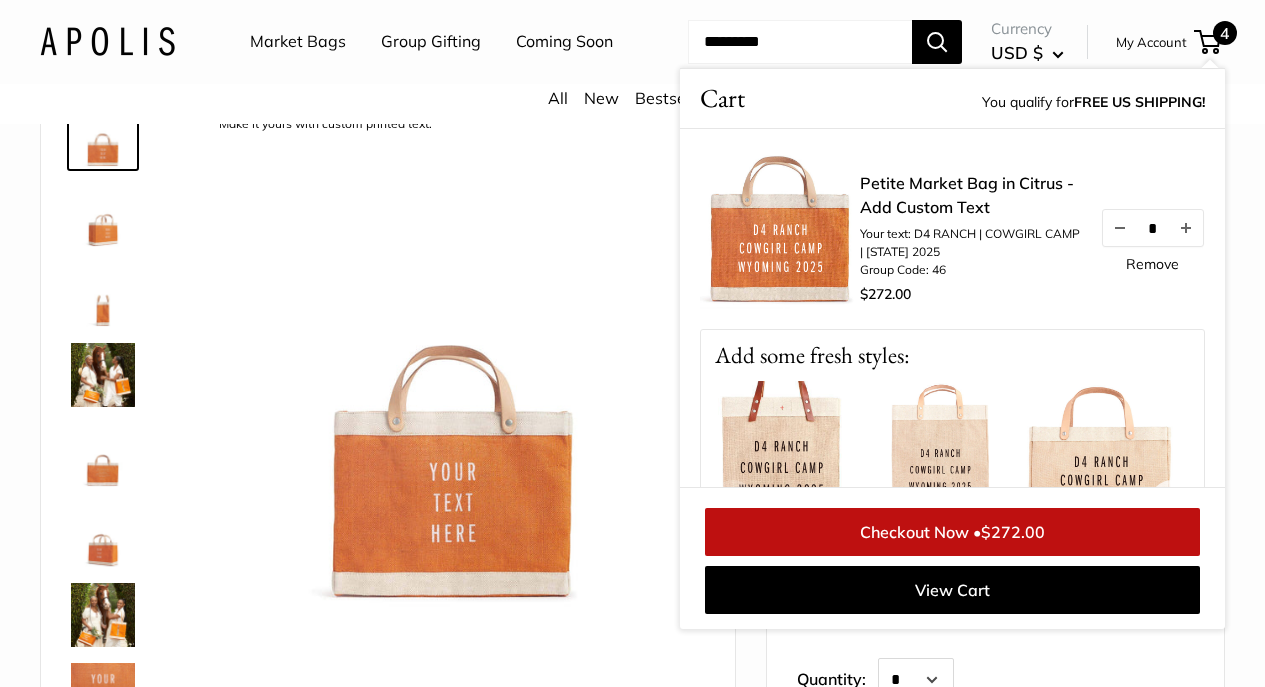 click at bounding box center [1186, 228] 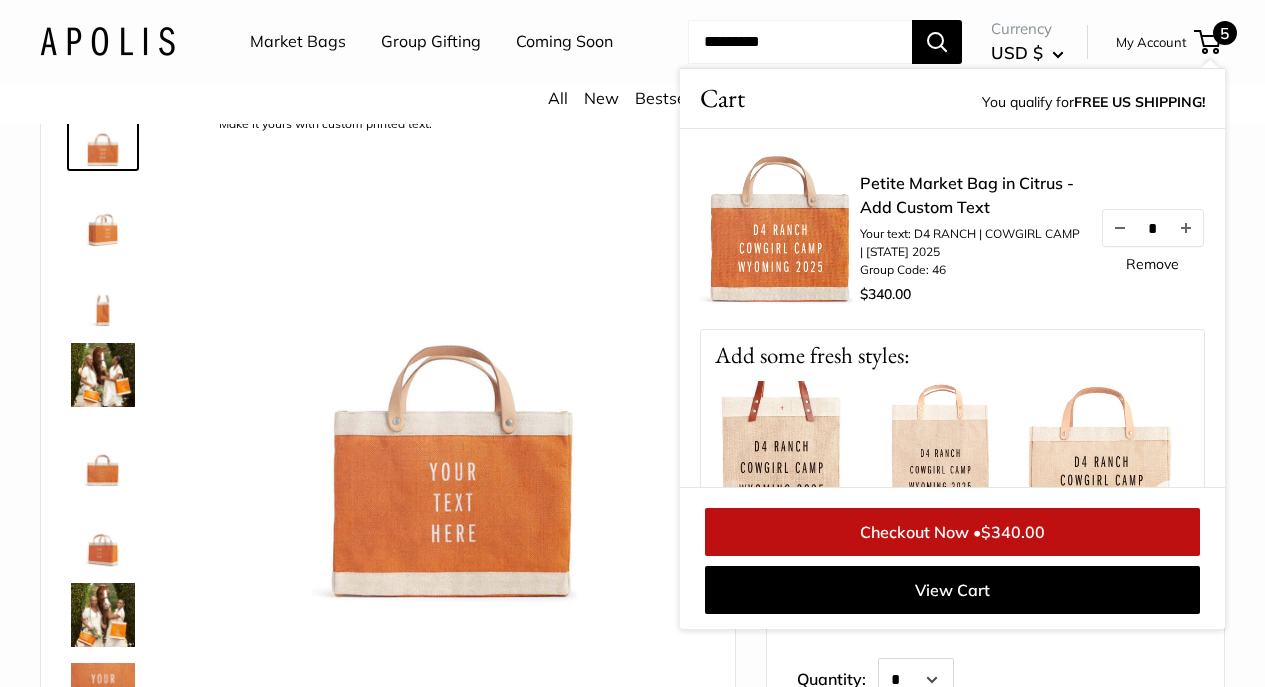 click at bounding box center [1186, 228] 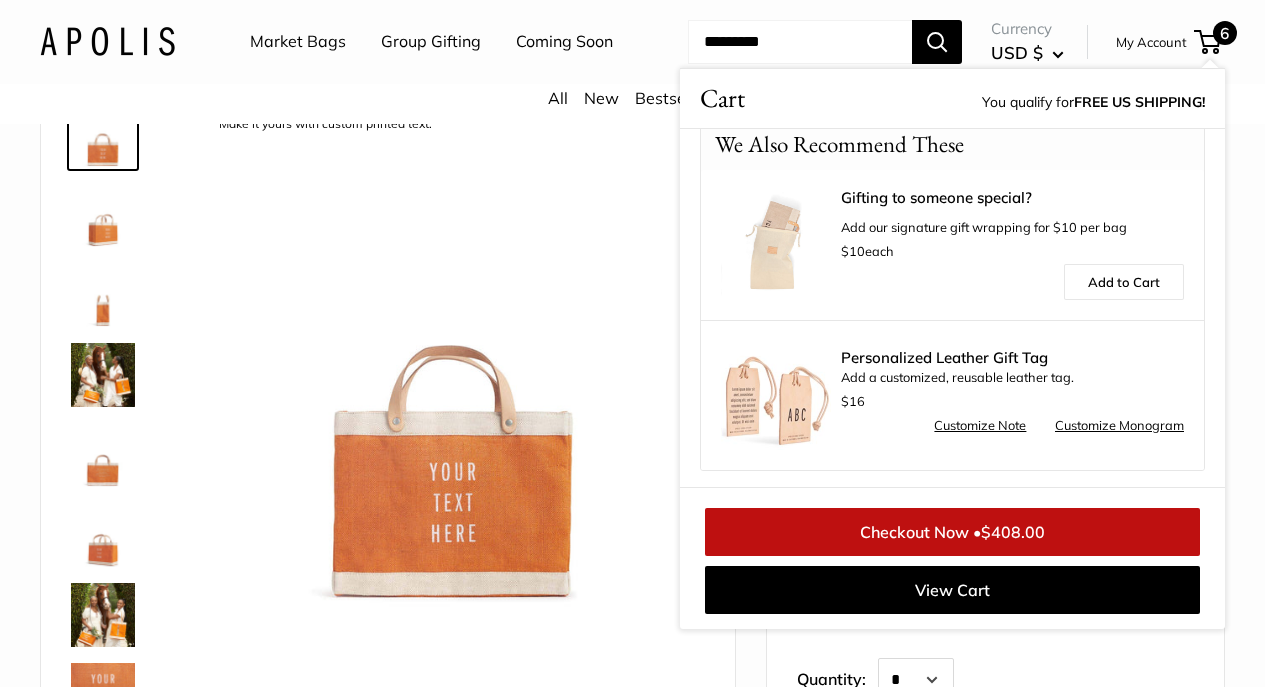 scroll, scrollTop: 0, scrollLeft: 0, axis: both 